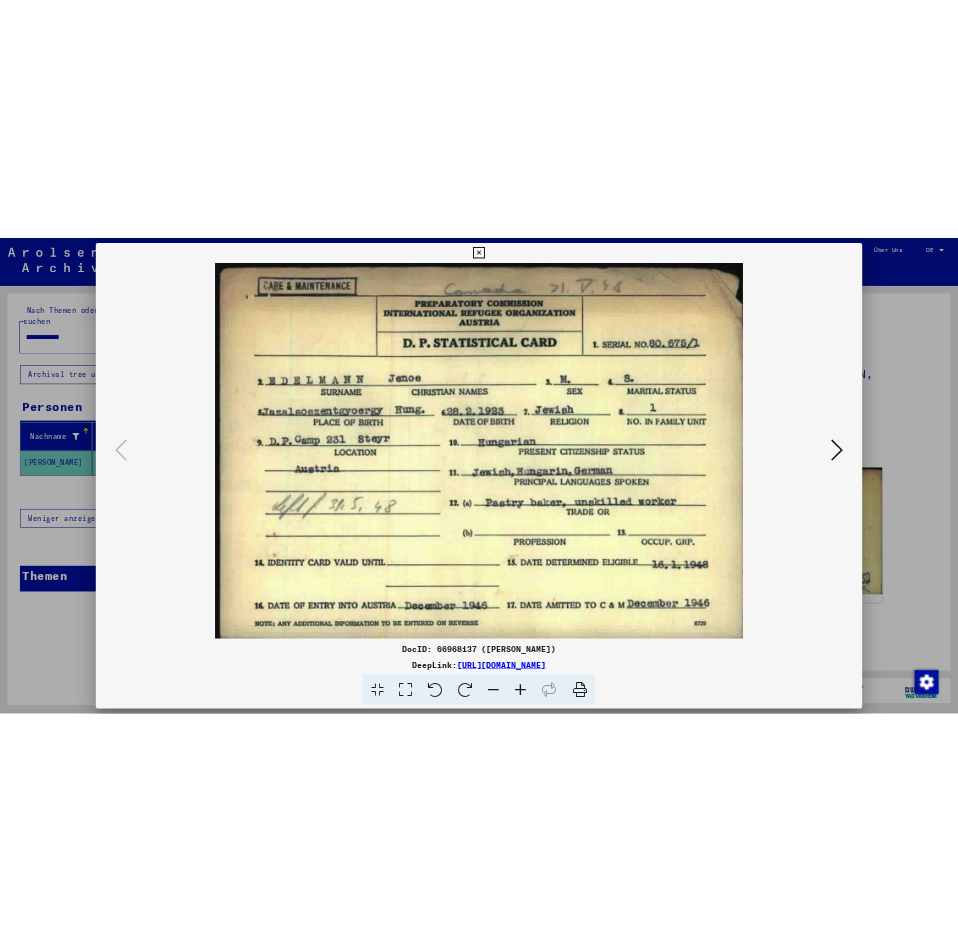 scroll, scrollTop: 0, scrollLeft: 0, axis: both 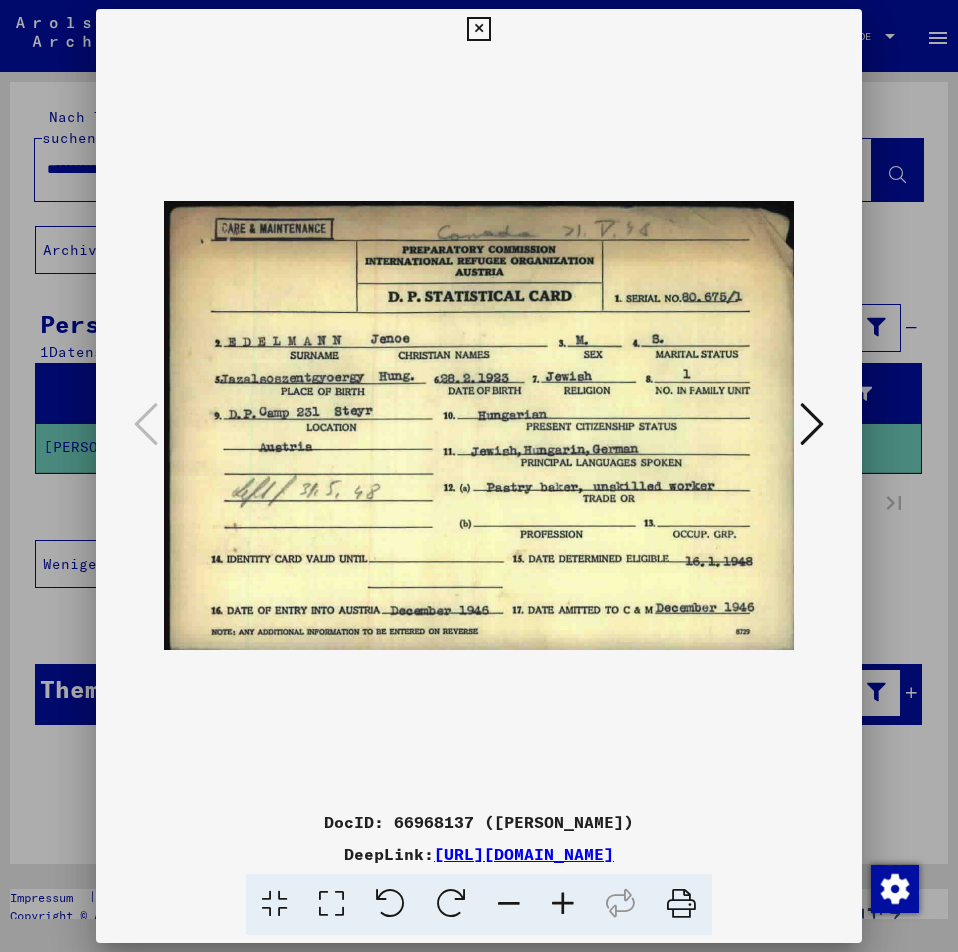 click at bounding box center [812, 424] 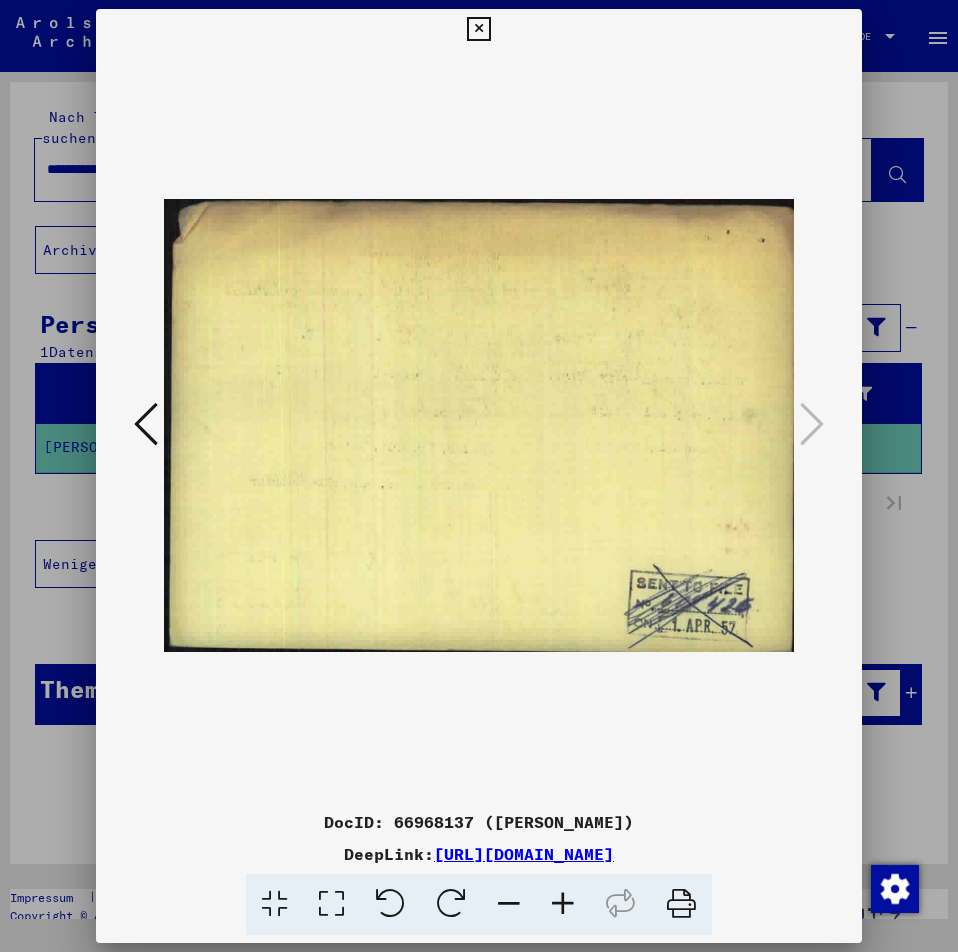 click at bounding box center (479, 425) 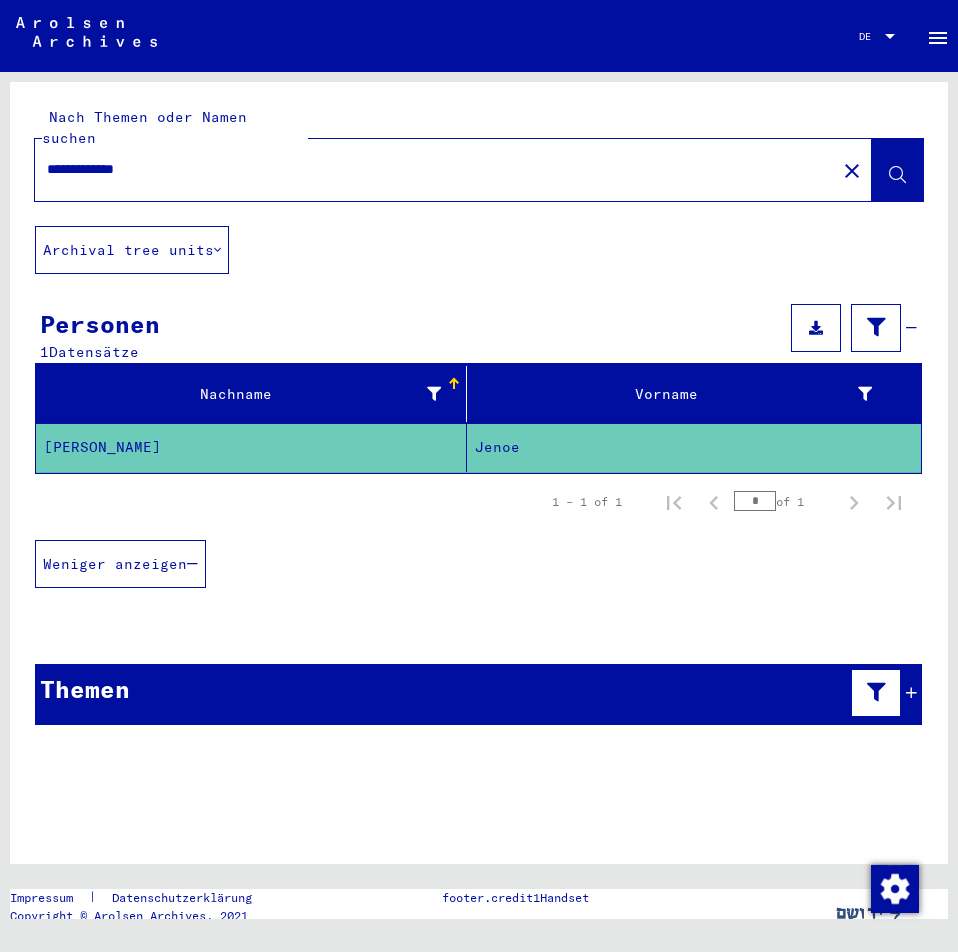 drag, startPoint x: 238, startPoint y: 149, endPoint x: -280, endPoint y: 162, distance: 518.1631 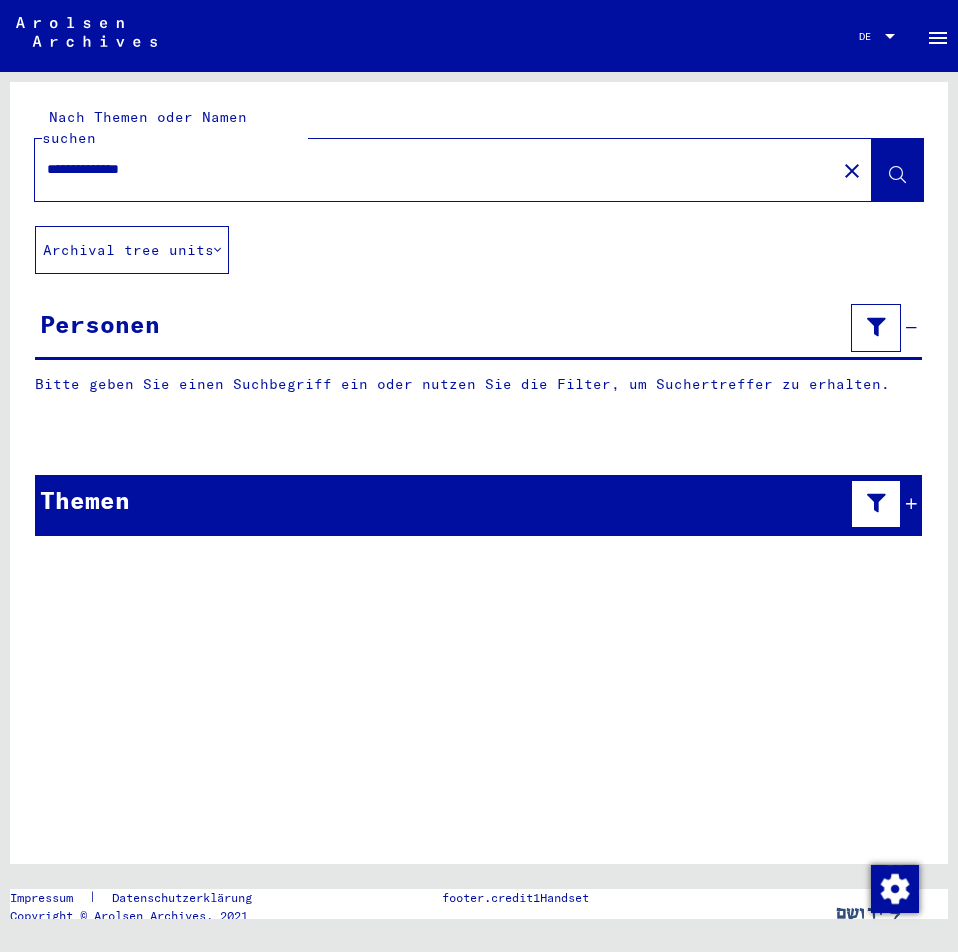 click on "**********" at bounding box center (435, 169) 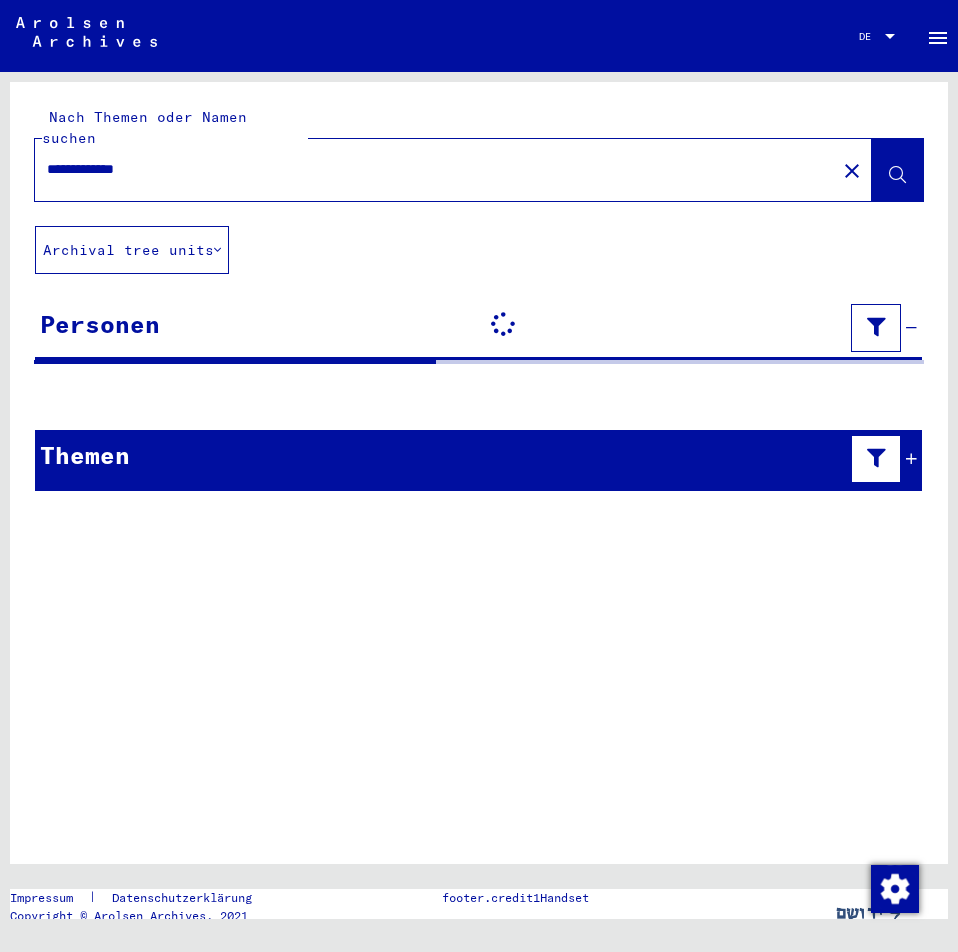 type on "**********" 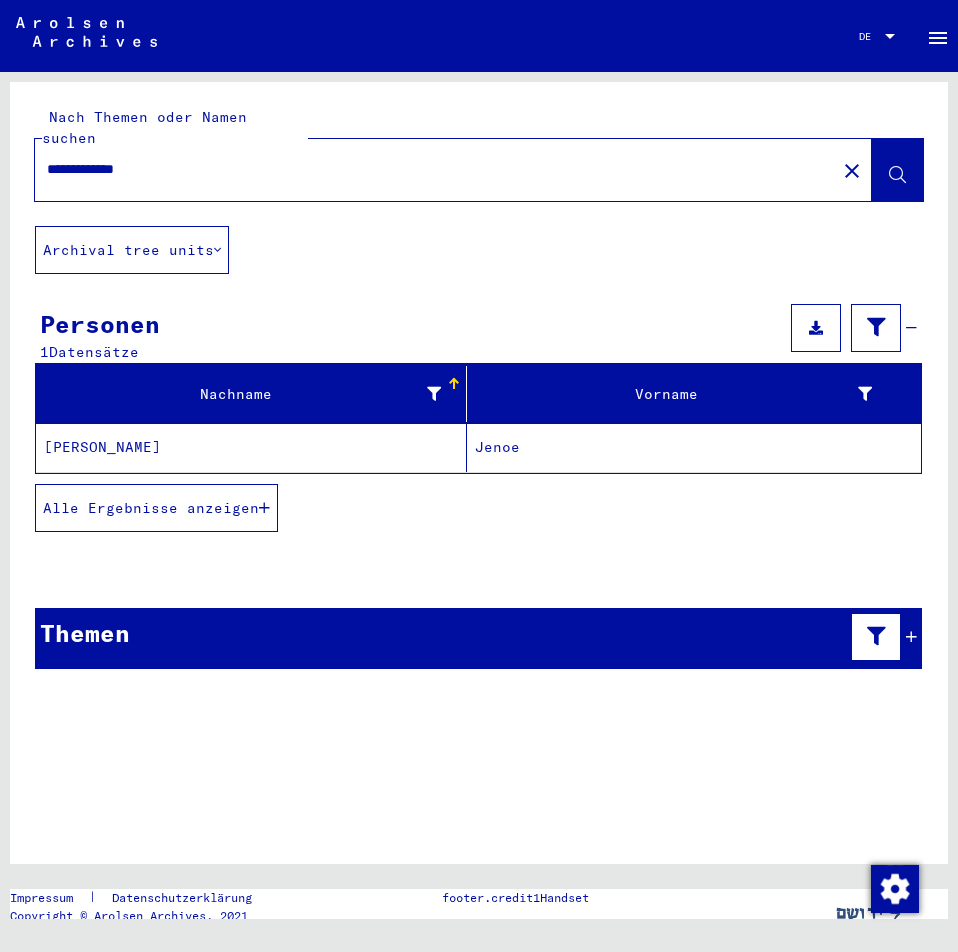 click on "Themen" at bounding box center [478, 638] 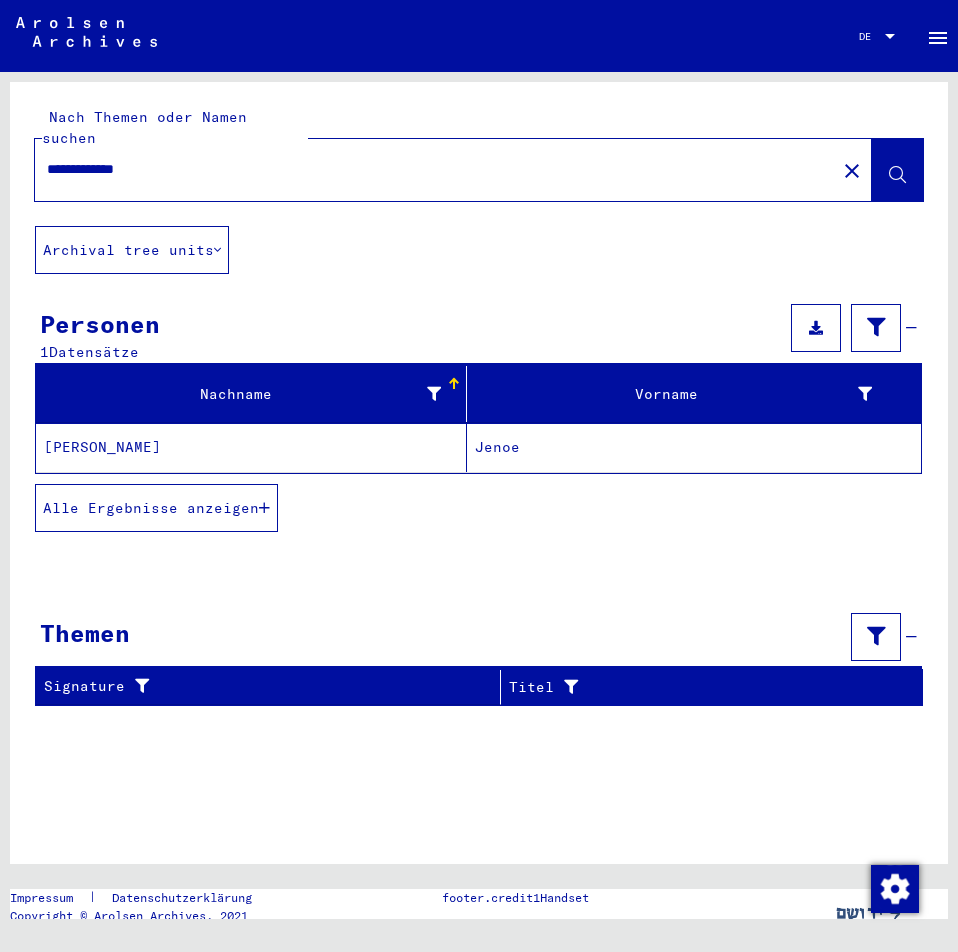 click on "Alle Ergebnisse anzeigen" at bounding box center (151, 508) 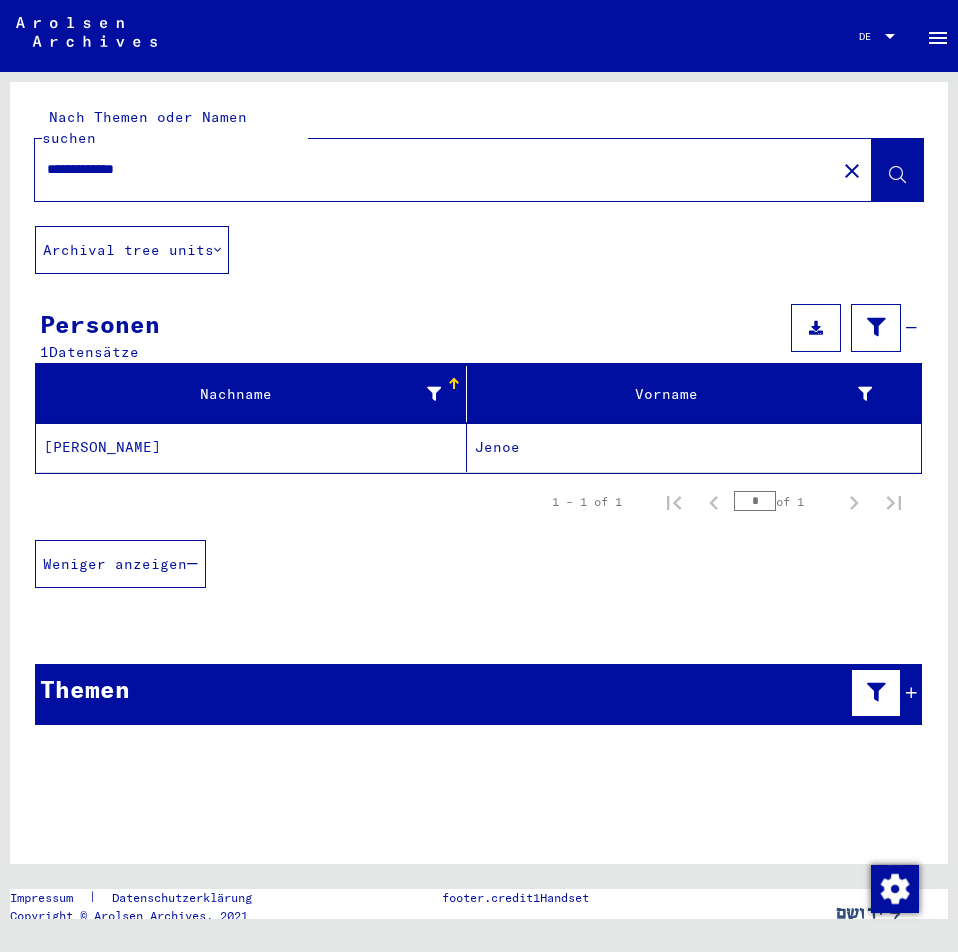 click on "[PERSON_NAME]" 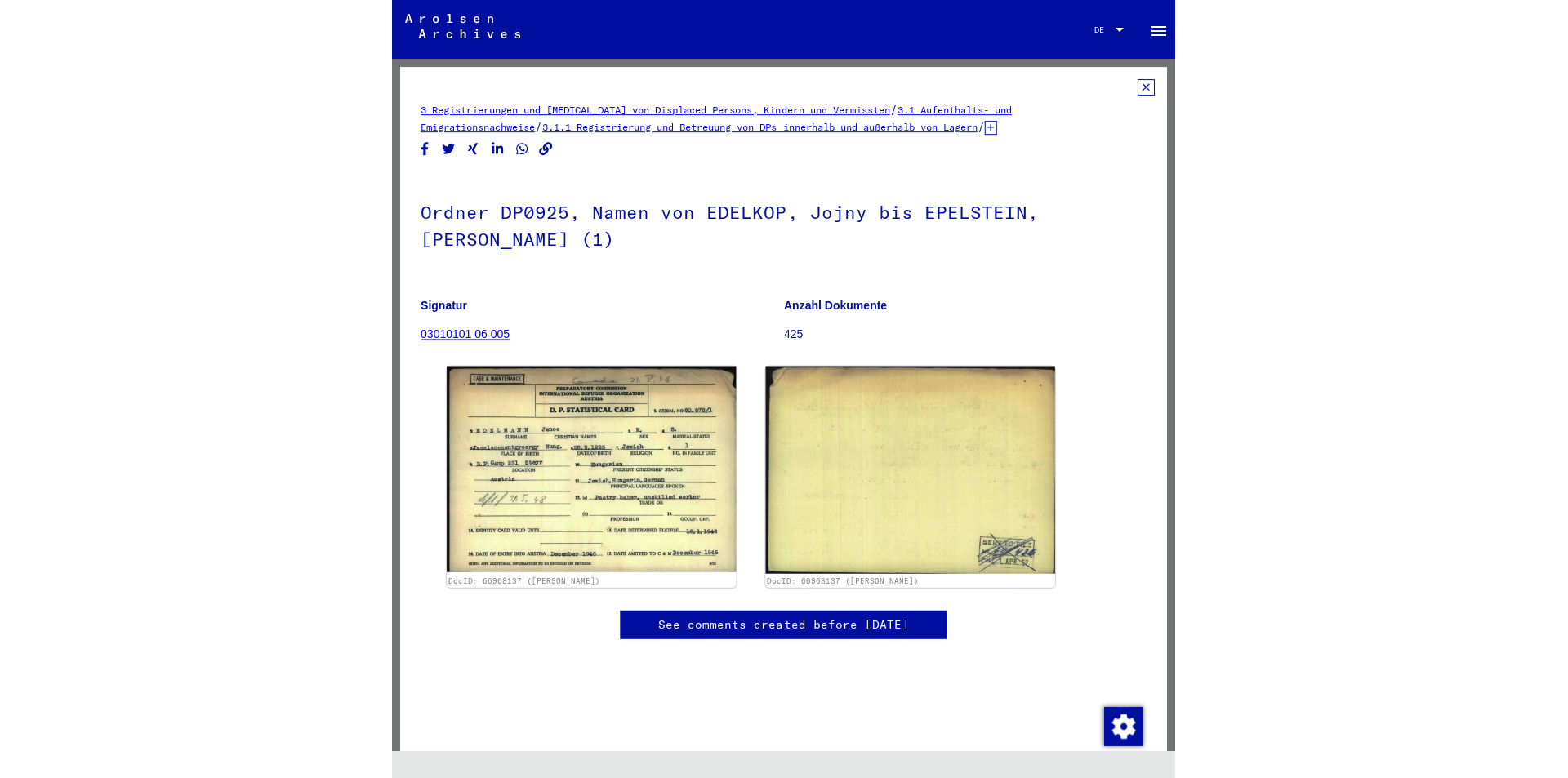 scroll, scrollTop: 0, scrollLeft: 0, axis: both 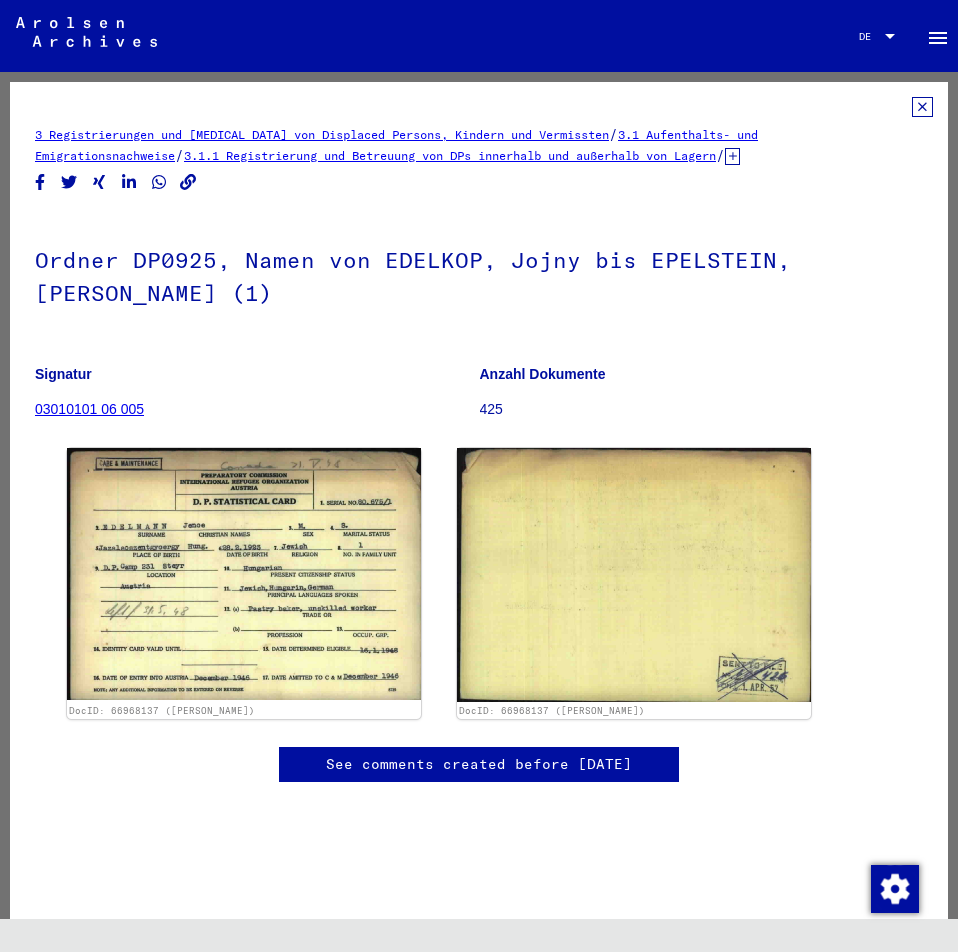 click 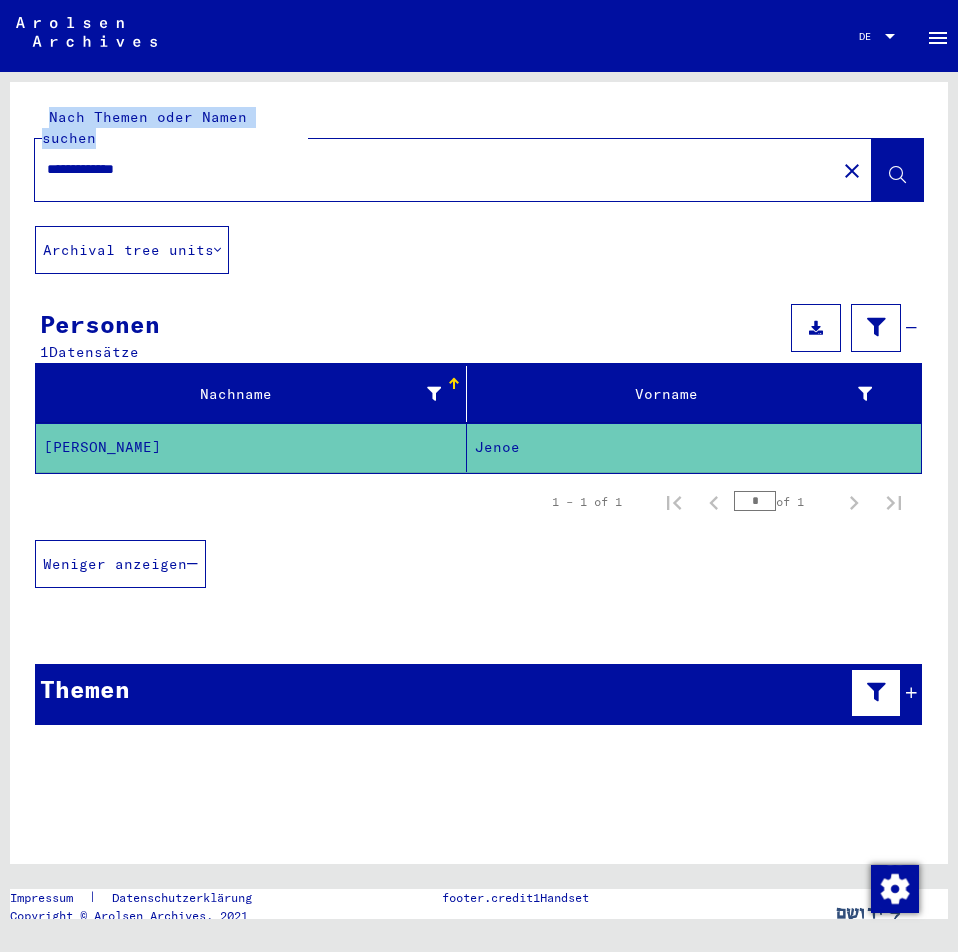 drag, startPoint x: 184, startPoint y: 165, endPoint x: -311, endPoint y: 123, distance: 496.77863 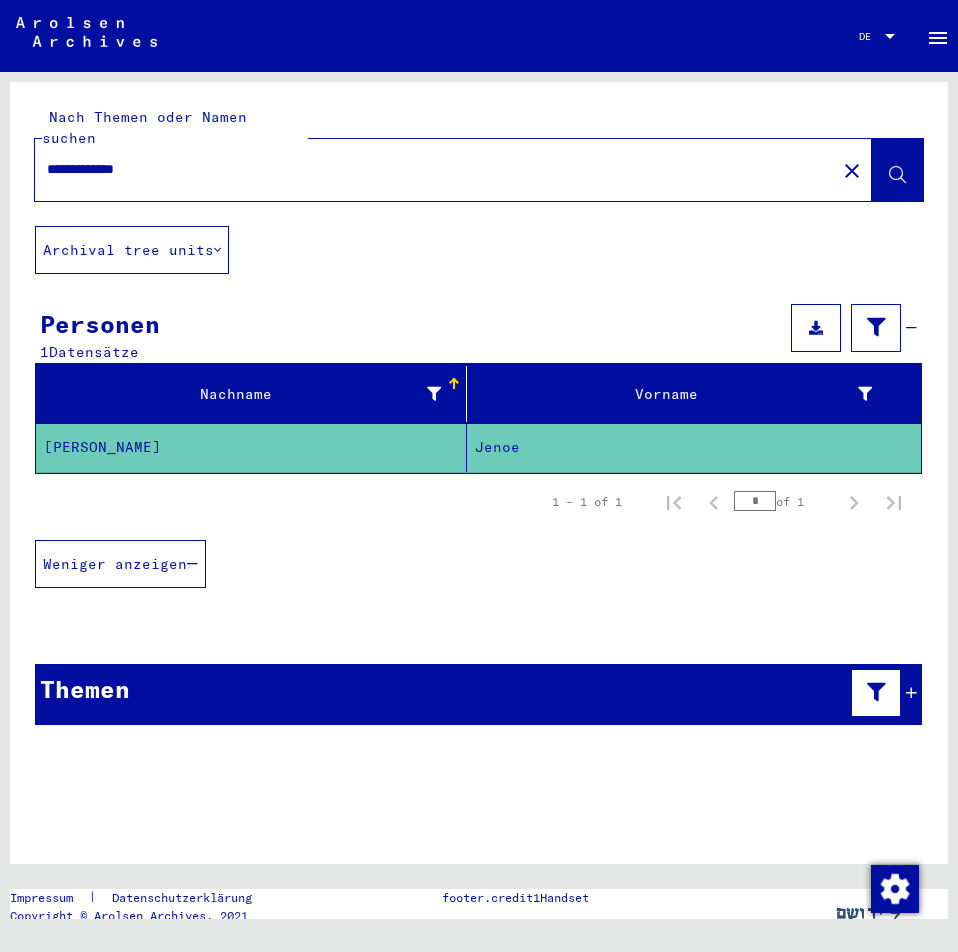 drag, startPoint x: 180, startPoint y: 150, endPoint x: -253, endPoint y: 110, distance: 434.84366 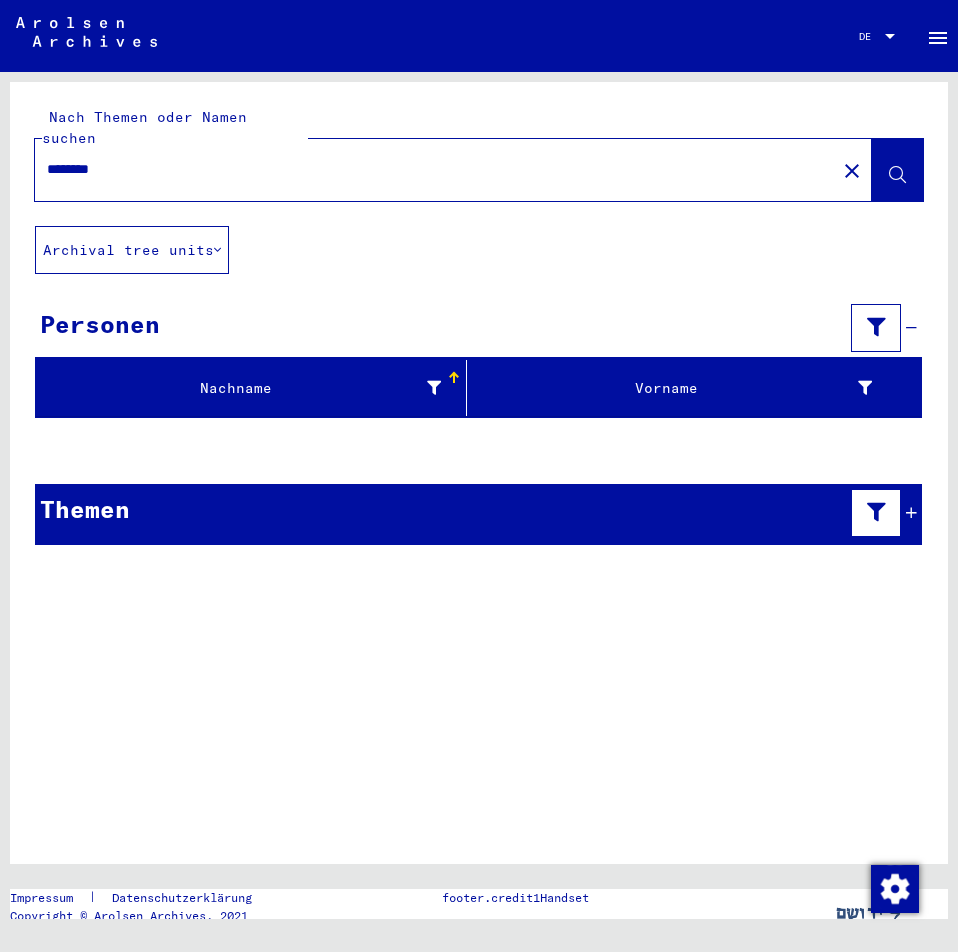 drag, startPoint x: 155, startPoint y: 132, endPoint x: -55, endPoint y: 146, distance: 210.46616 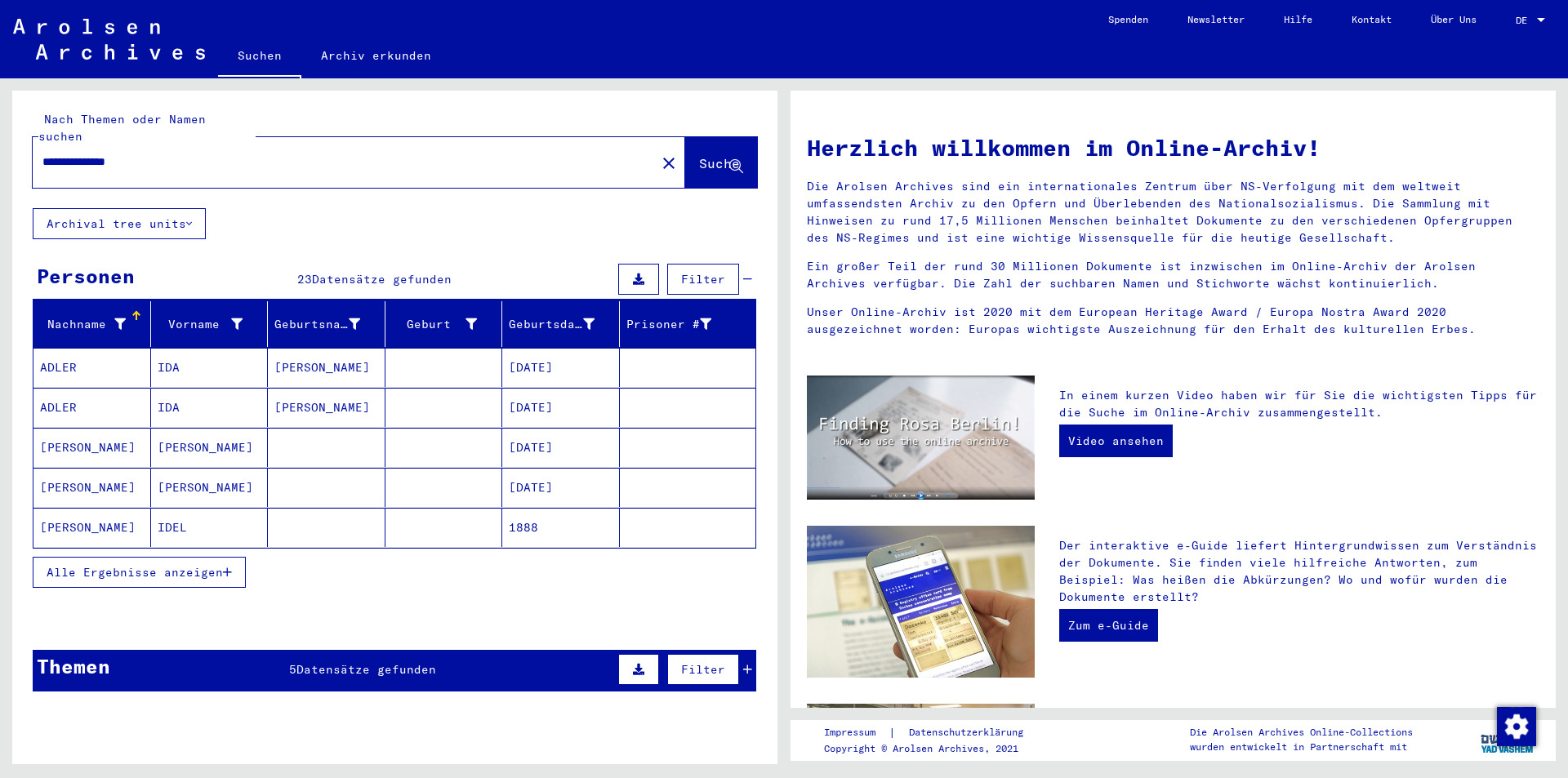 drag, startPoint x: 168, startPoint y: 139, endPoint x: 0, endPoint y: 129, distance: 168.29736 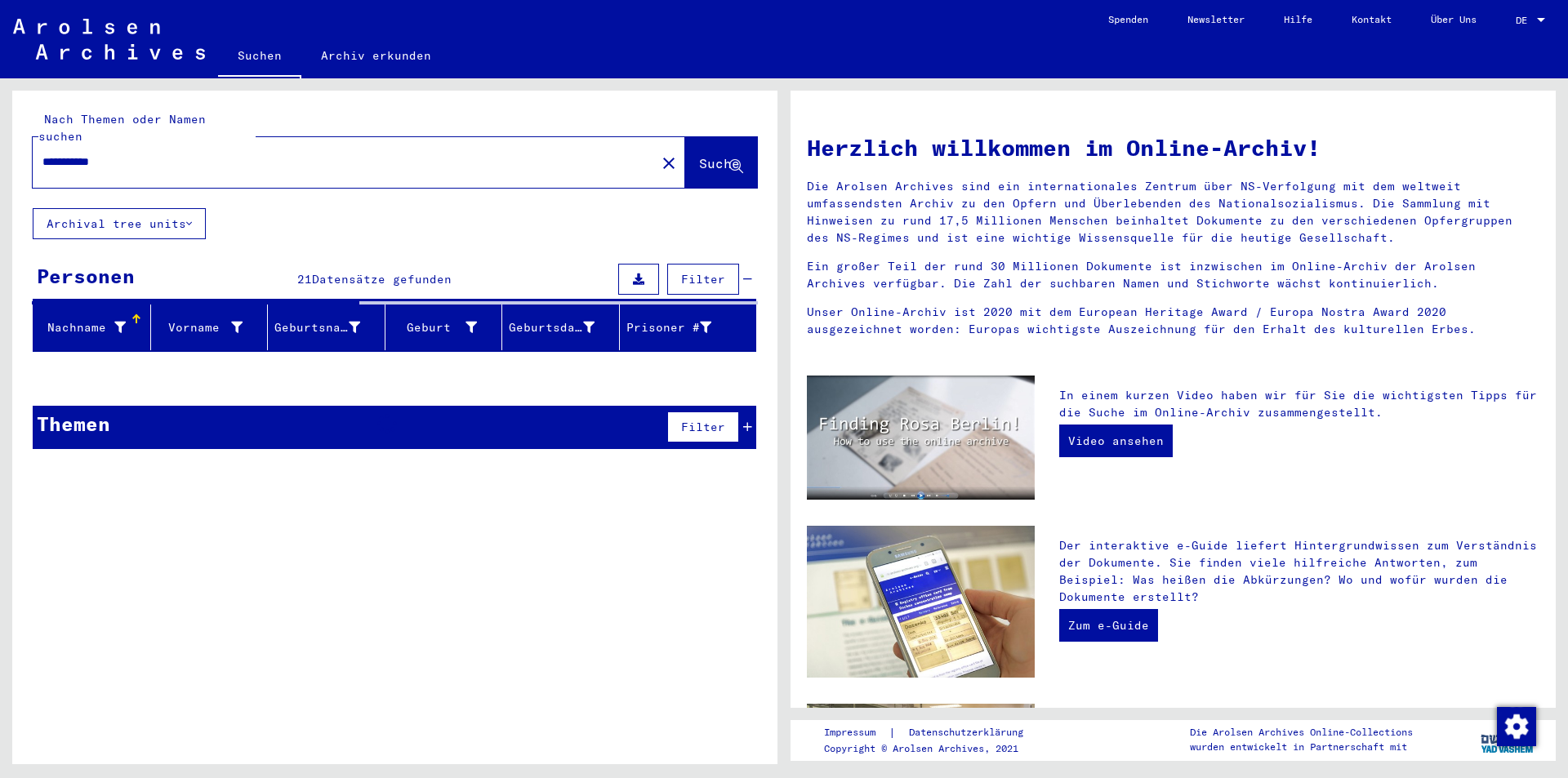 click on "**********" at bounding box center [339, 162] 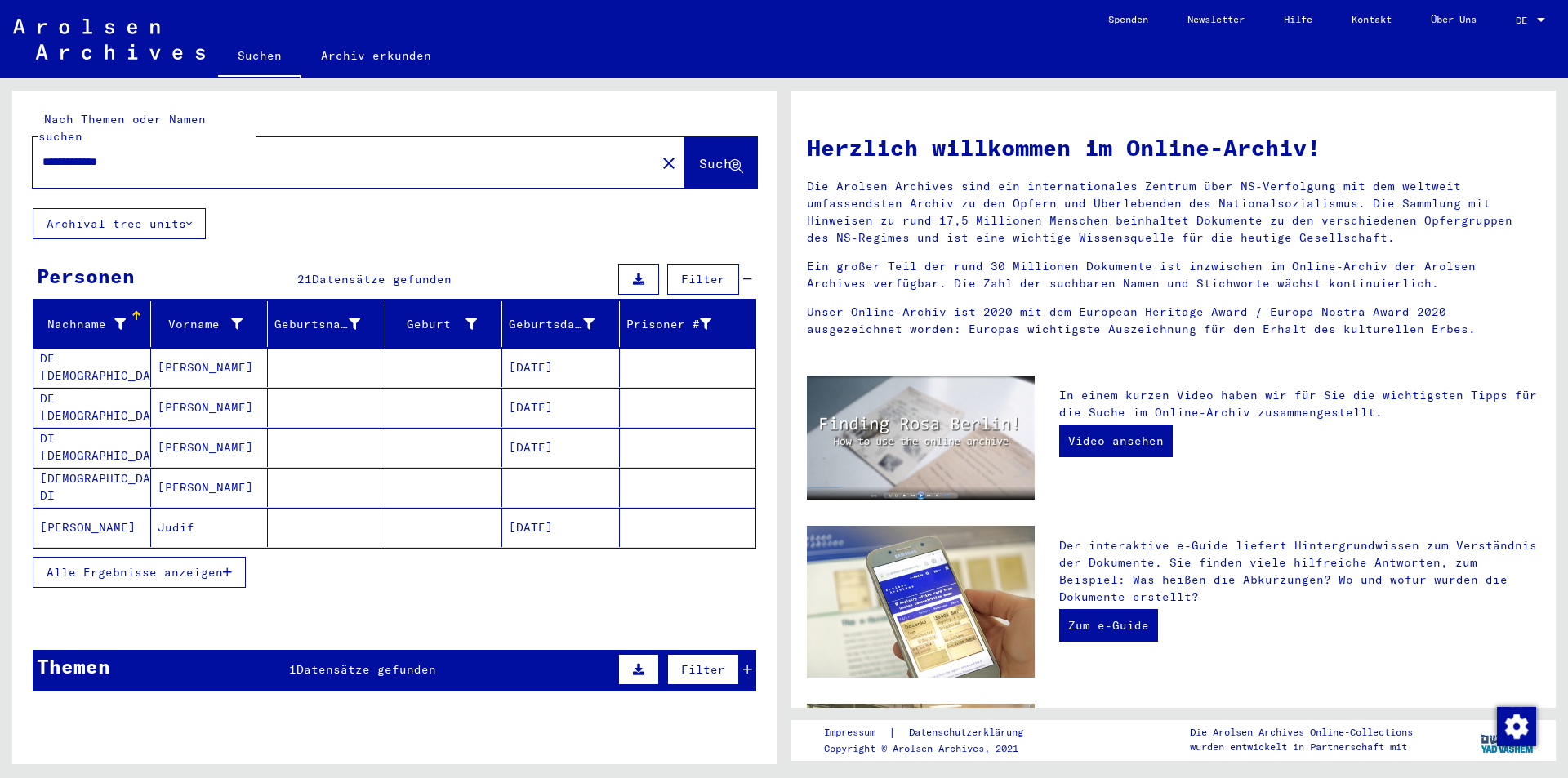 drag, startPoint x: 92, startPoint y: 147, endPoint x: 0, endPoint y: 162, distance: 93.21481 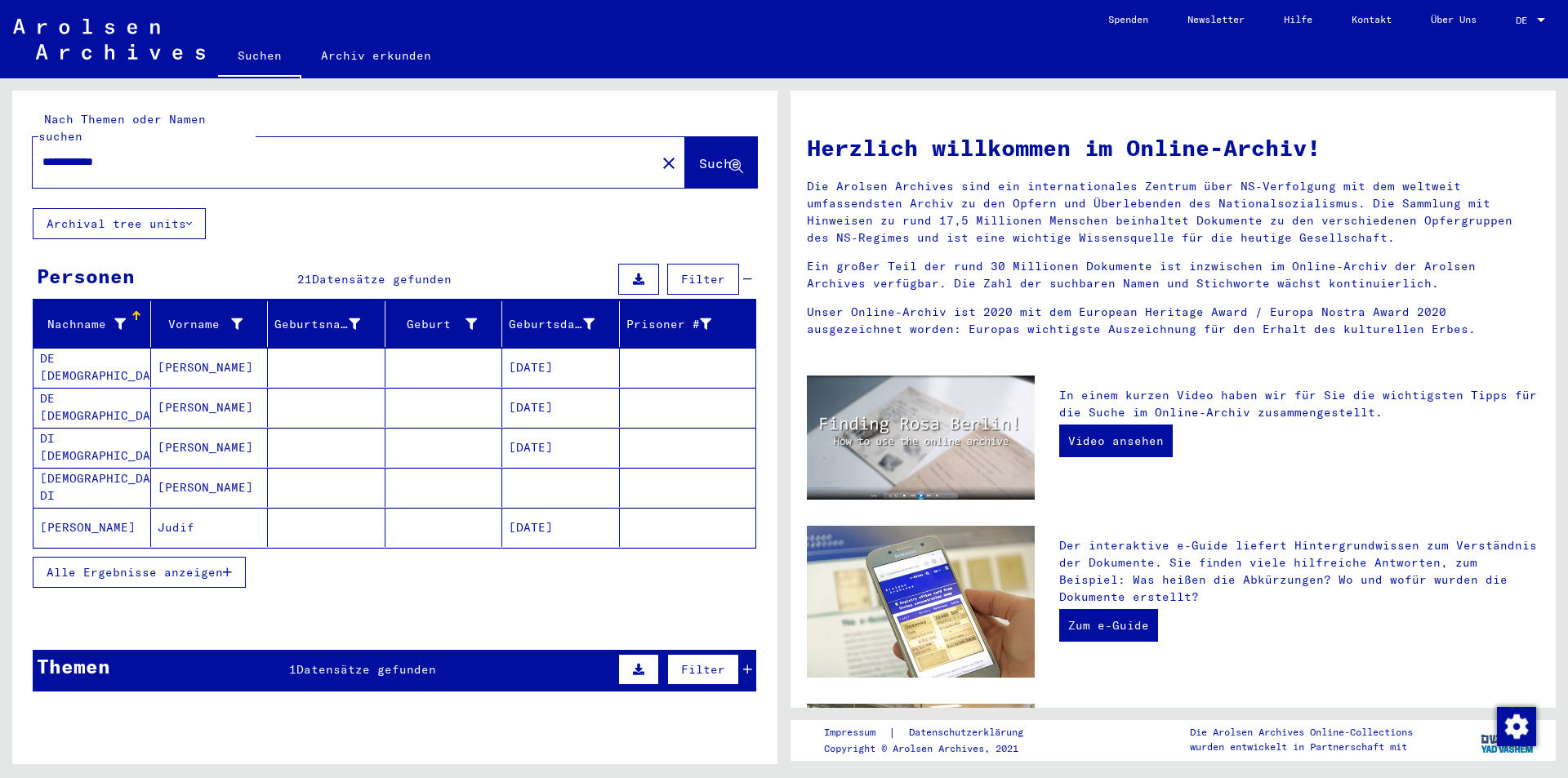 click on "[PERSON_NAME]" 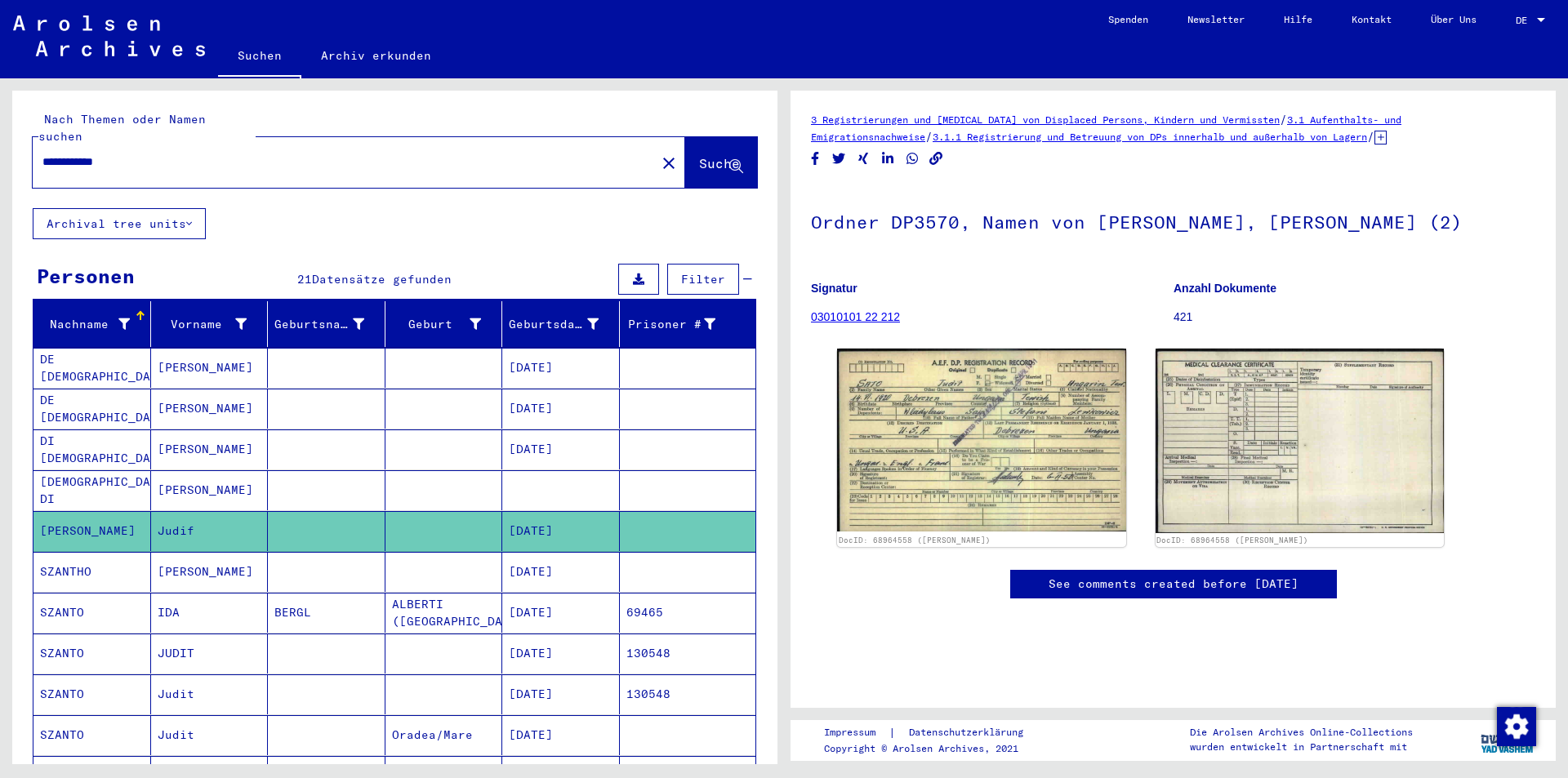 scroll, scrollTop: 0, scrollLeft: 0, axis: both 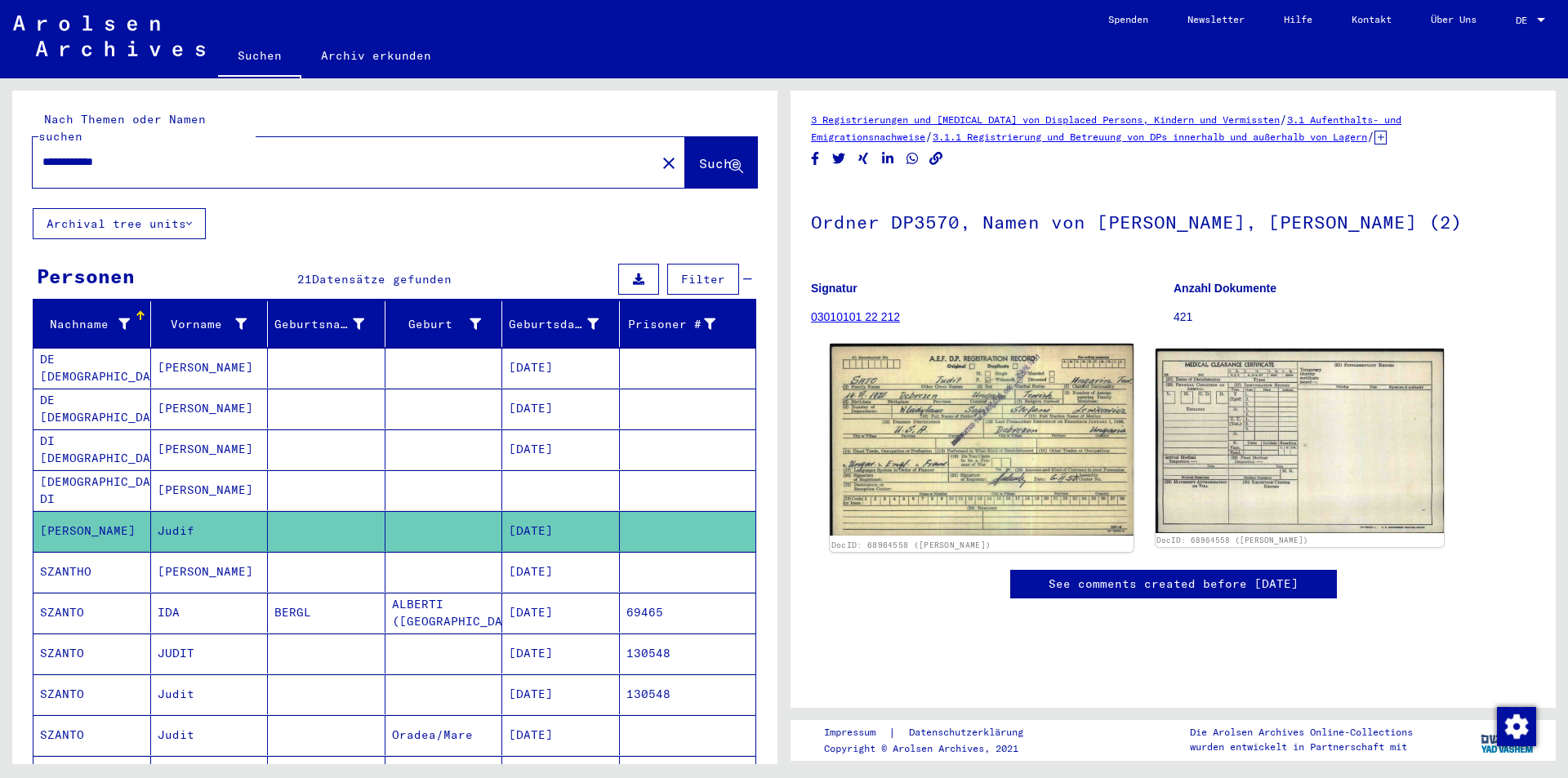 click 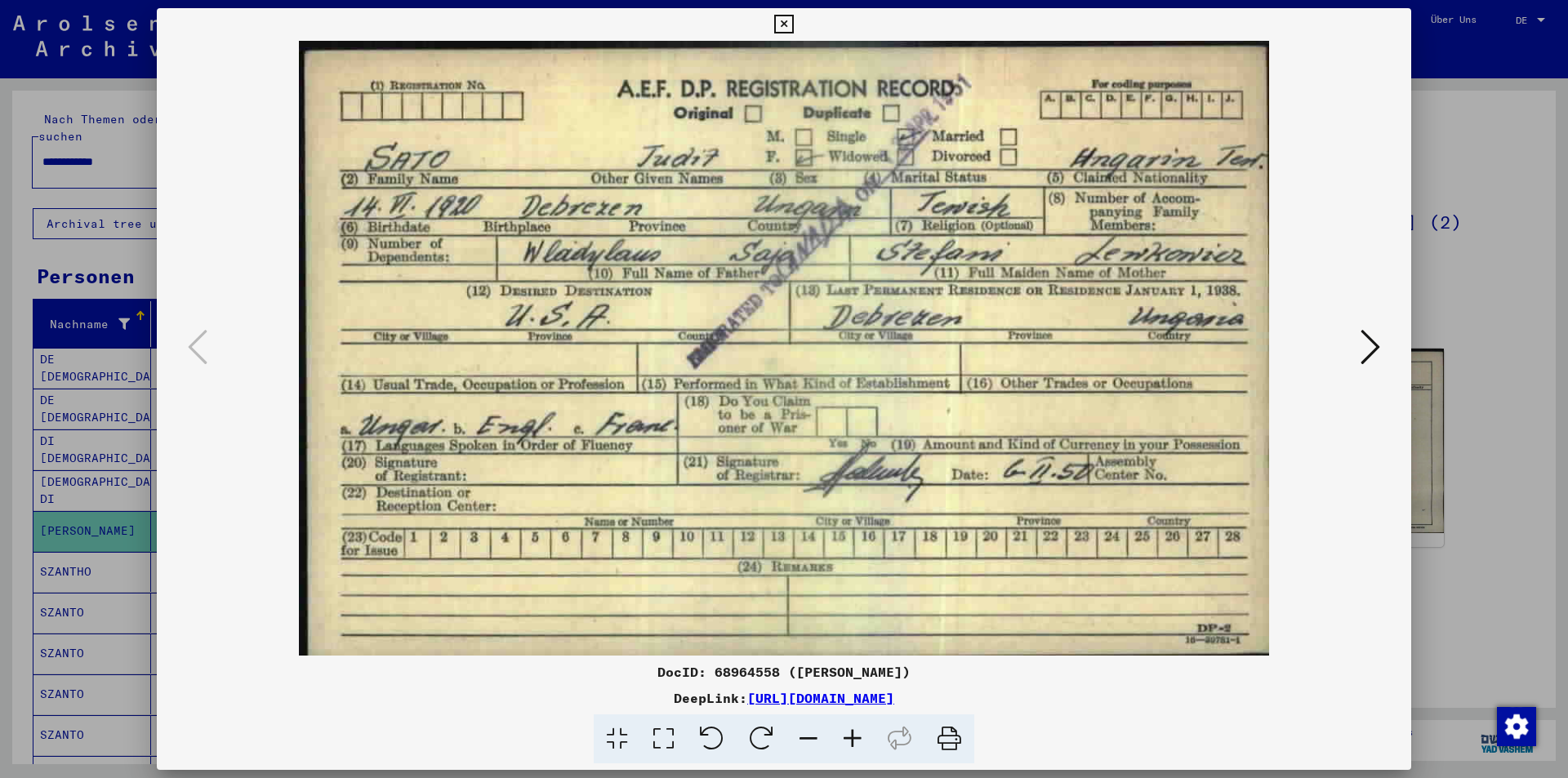 click at bounding box center (784, 389) 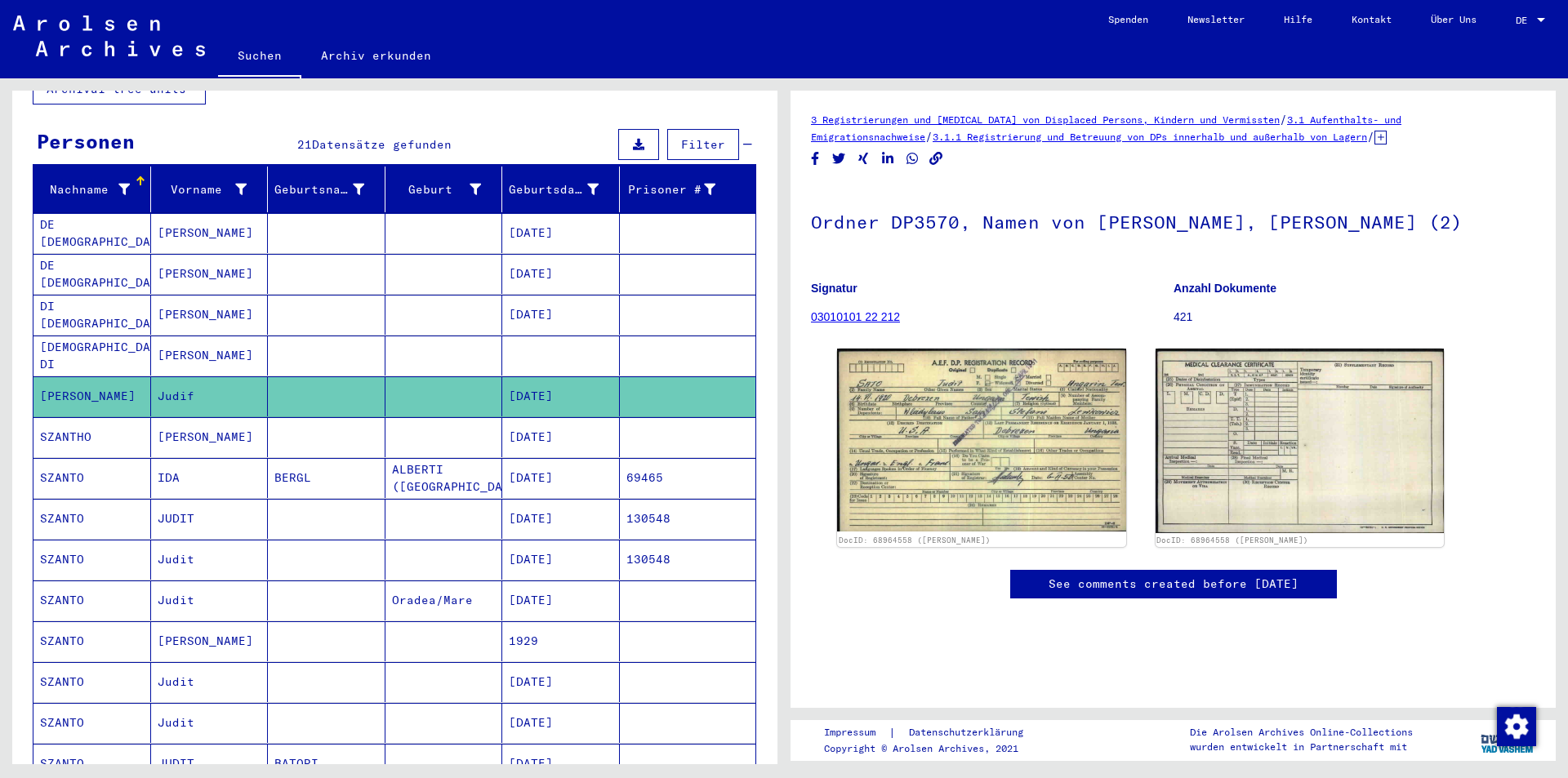 scroll, scrollTop: 163, scrollLeft: 0, axis: vertical 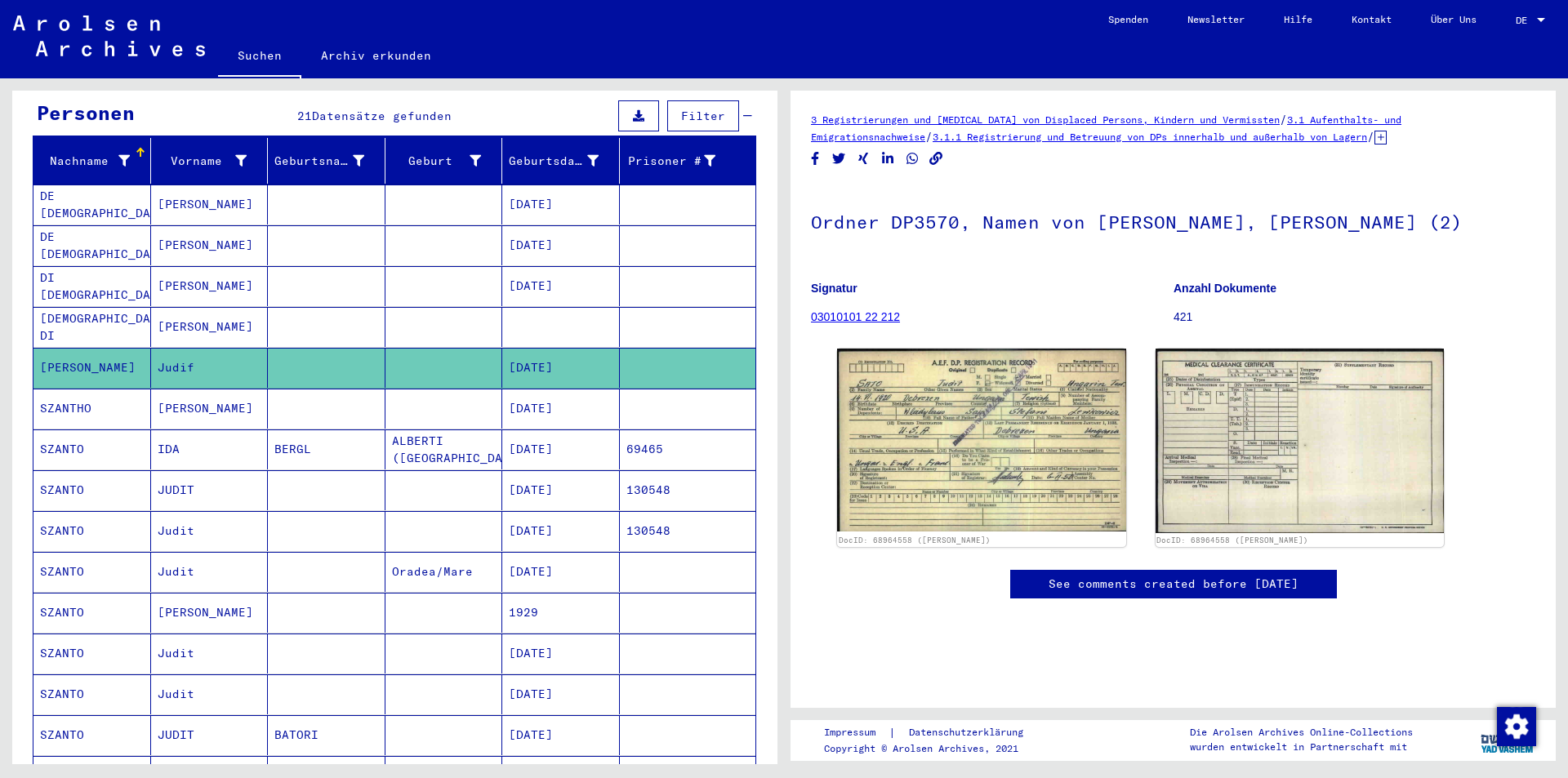 click on "SZANTO" at bounding box center [92, 571] 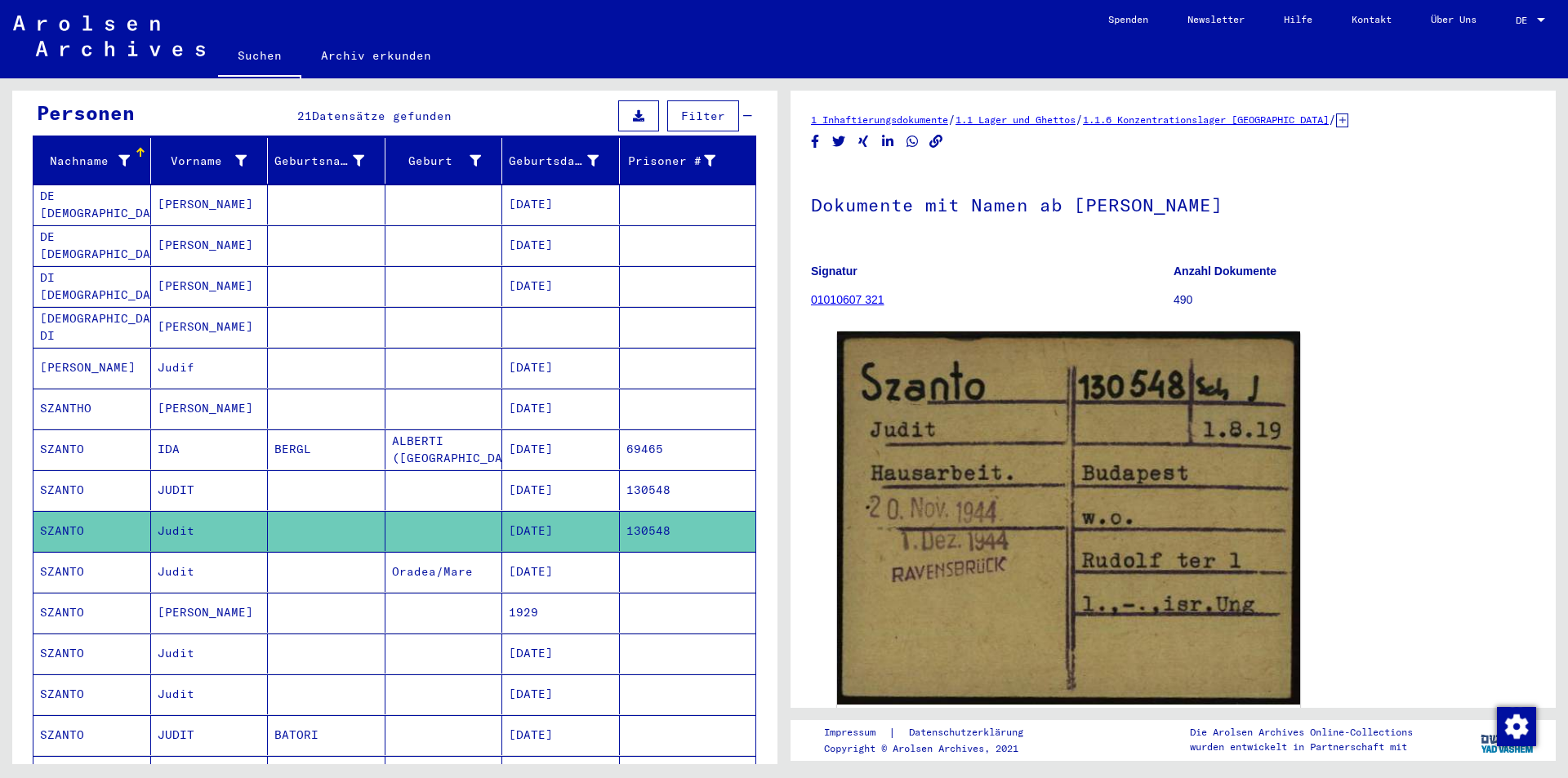scroll, scrollTop: 0, scrollLeft: 0, axis: both 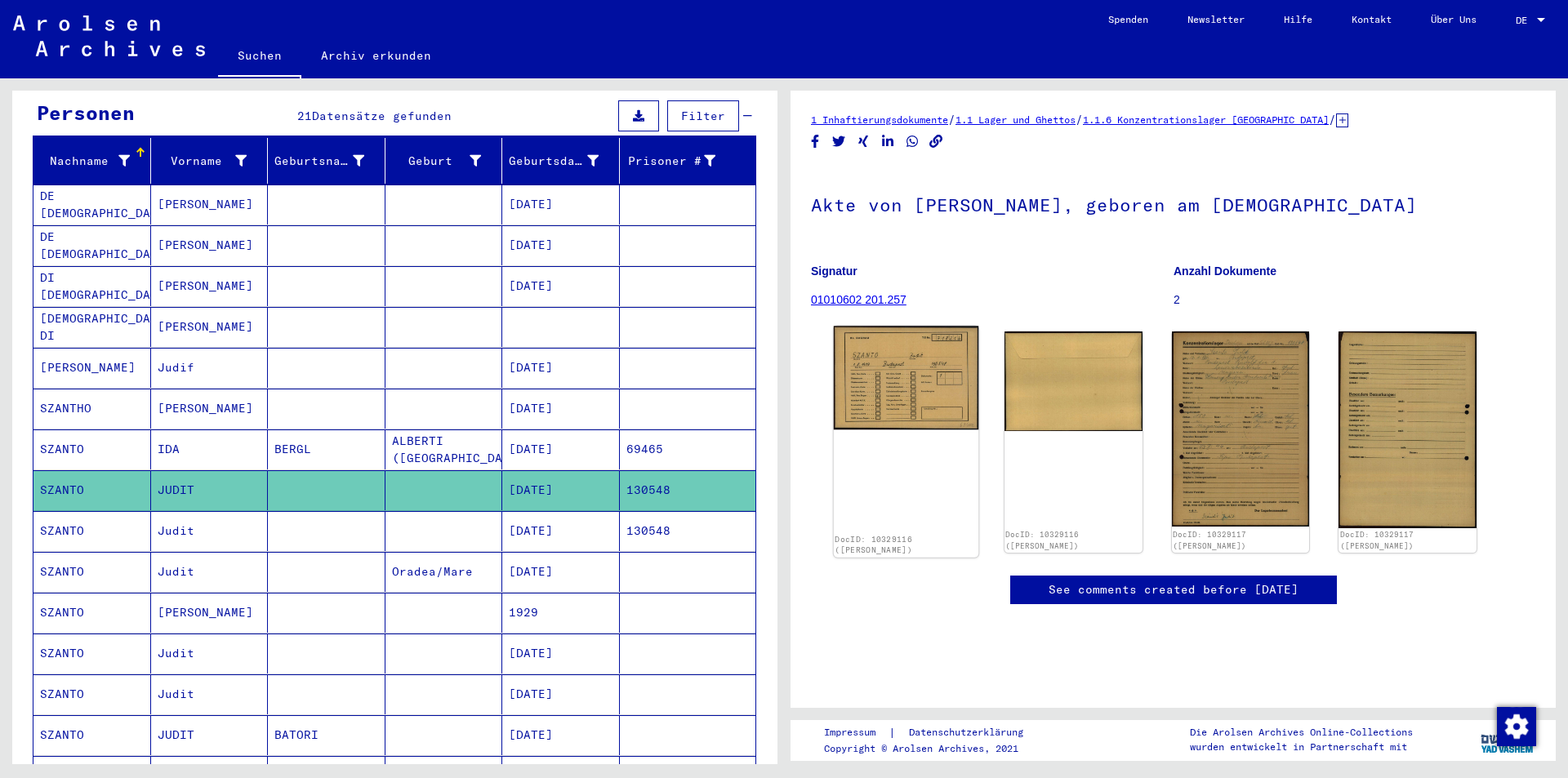 click 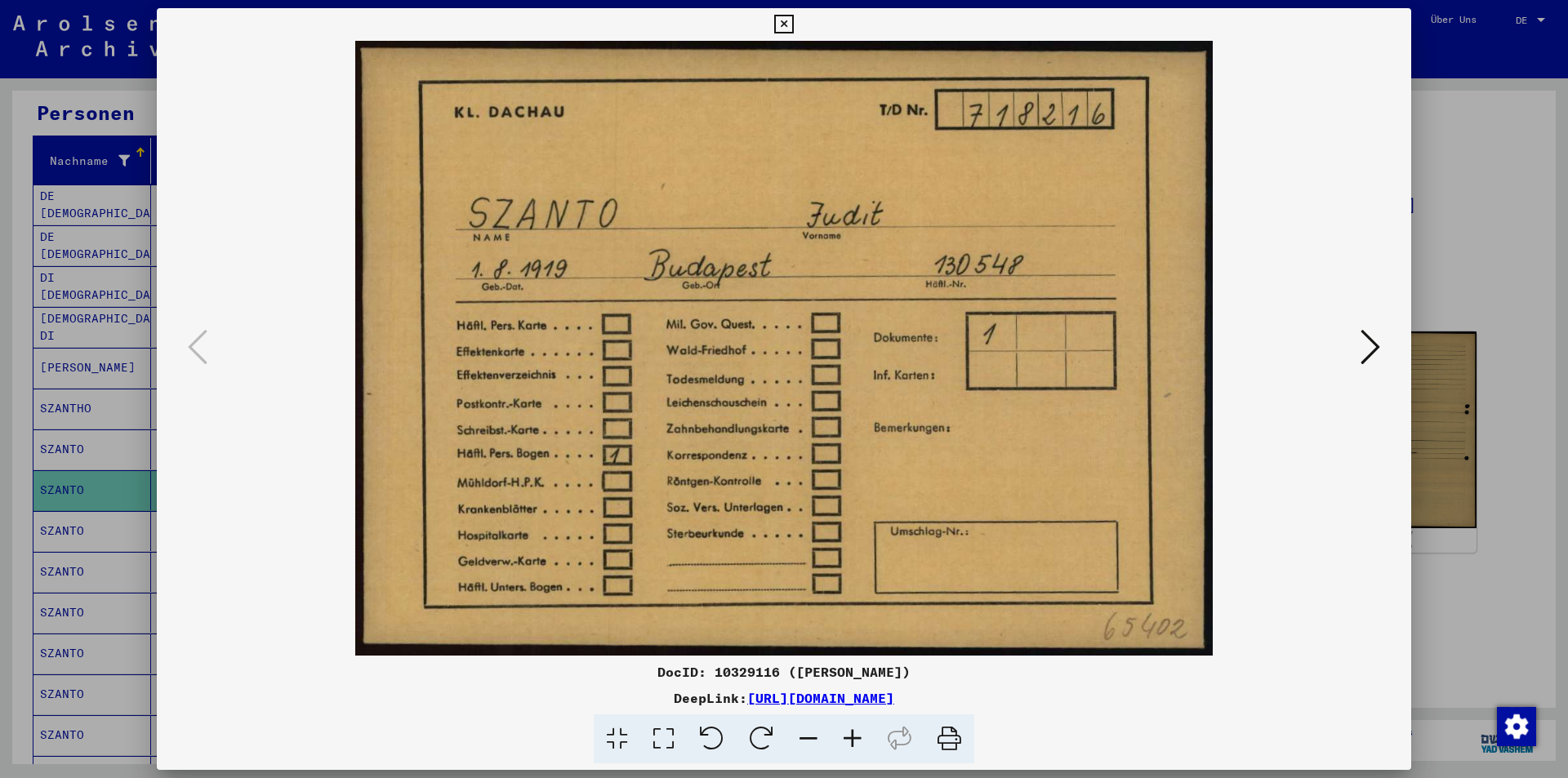 click at bounding box center (1370, 347) 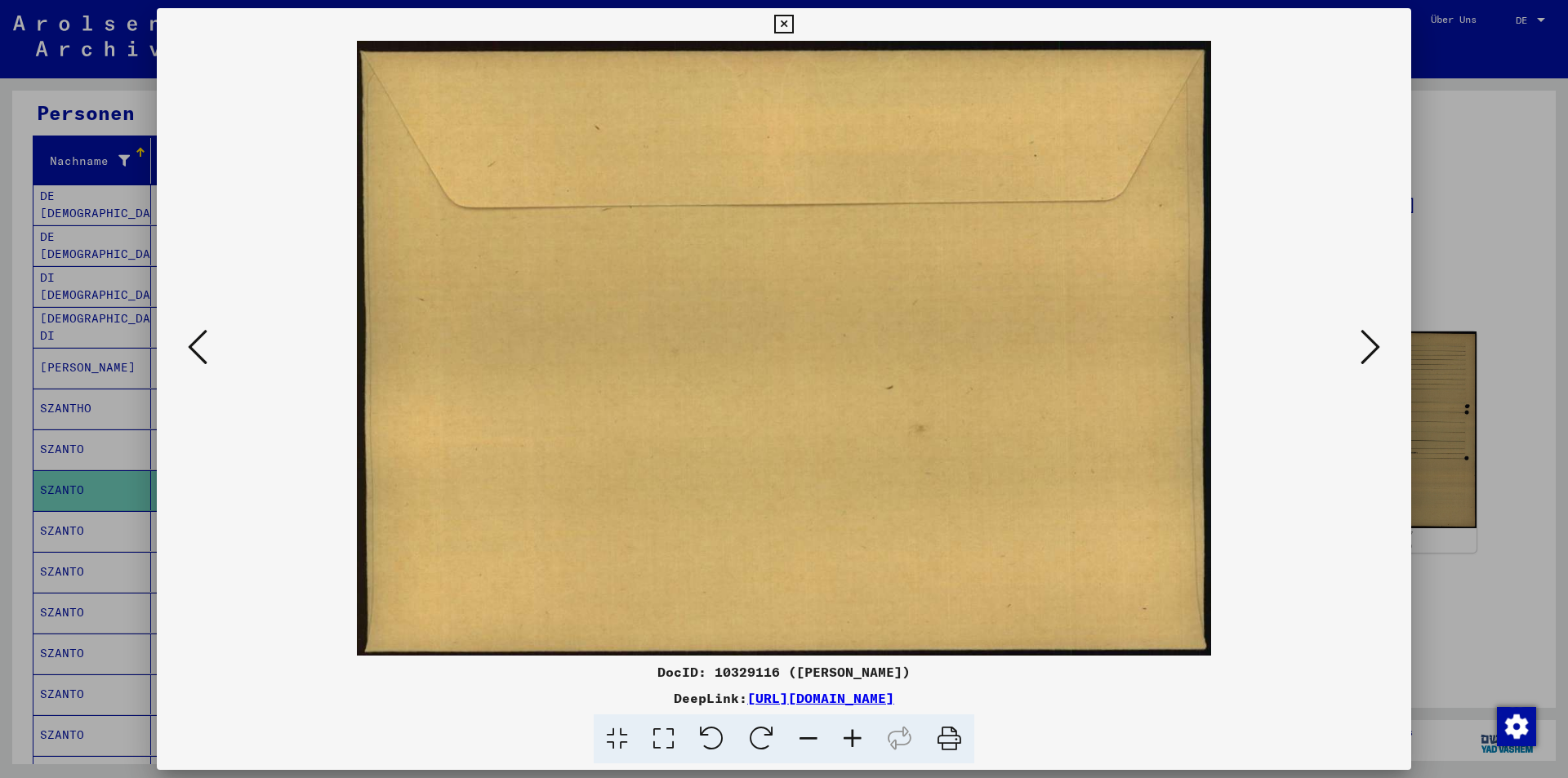 click at bounding box center (1370, 347) 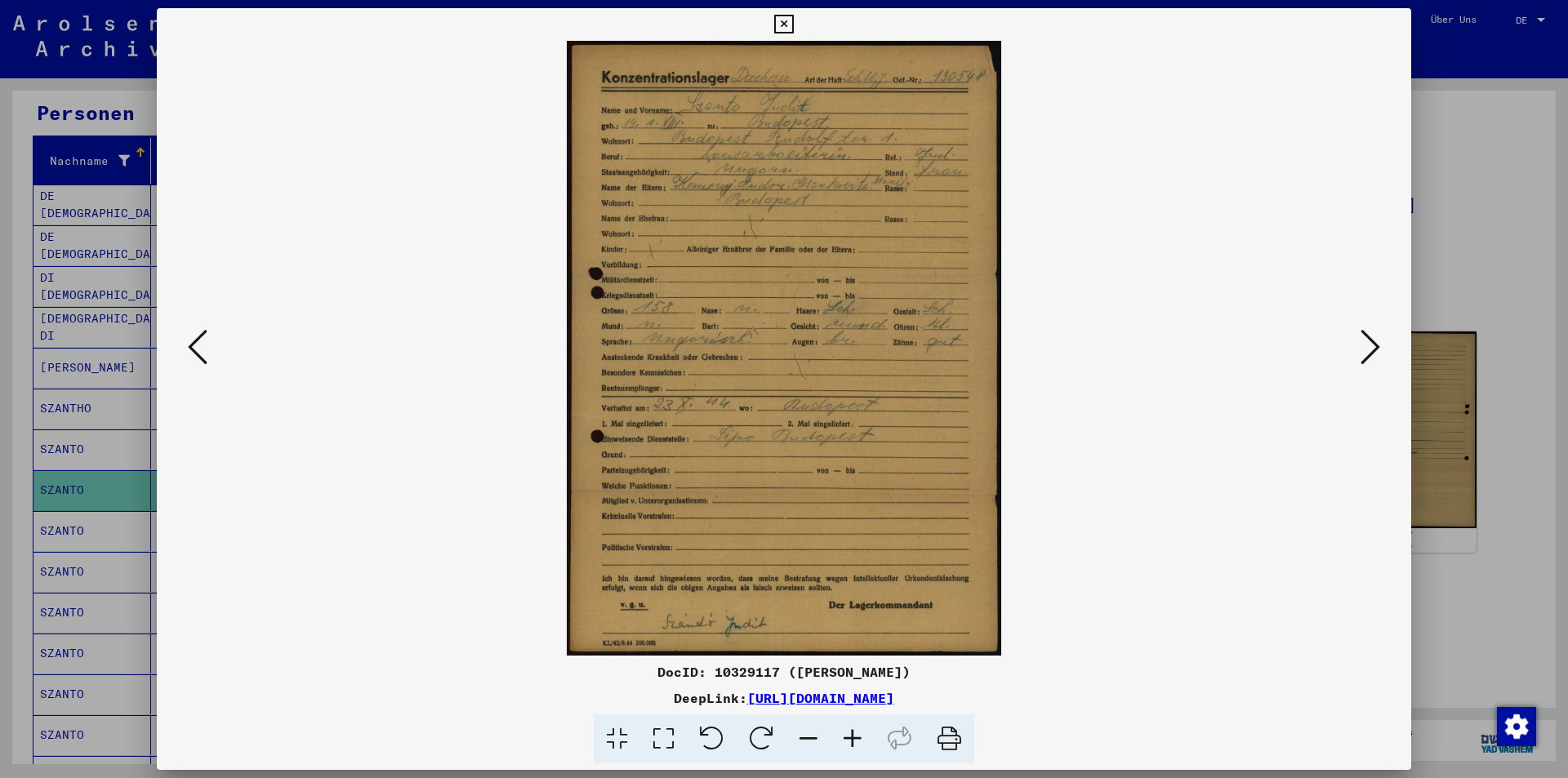 click at bounding box center [1370, 347] 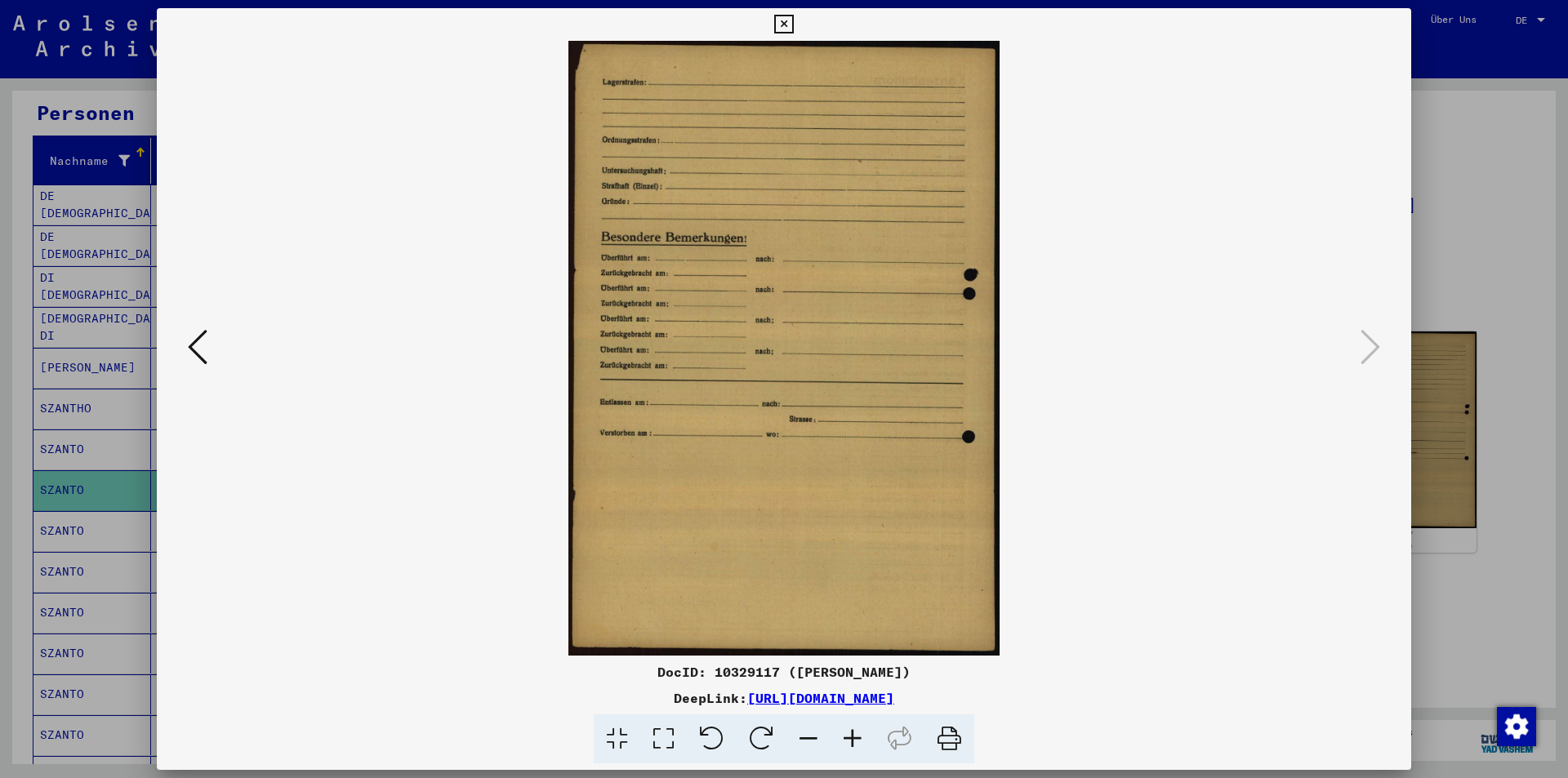 click at bounding box center (784, 389) 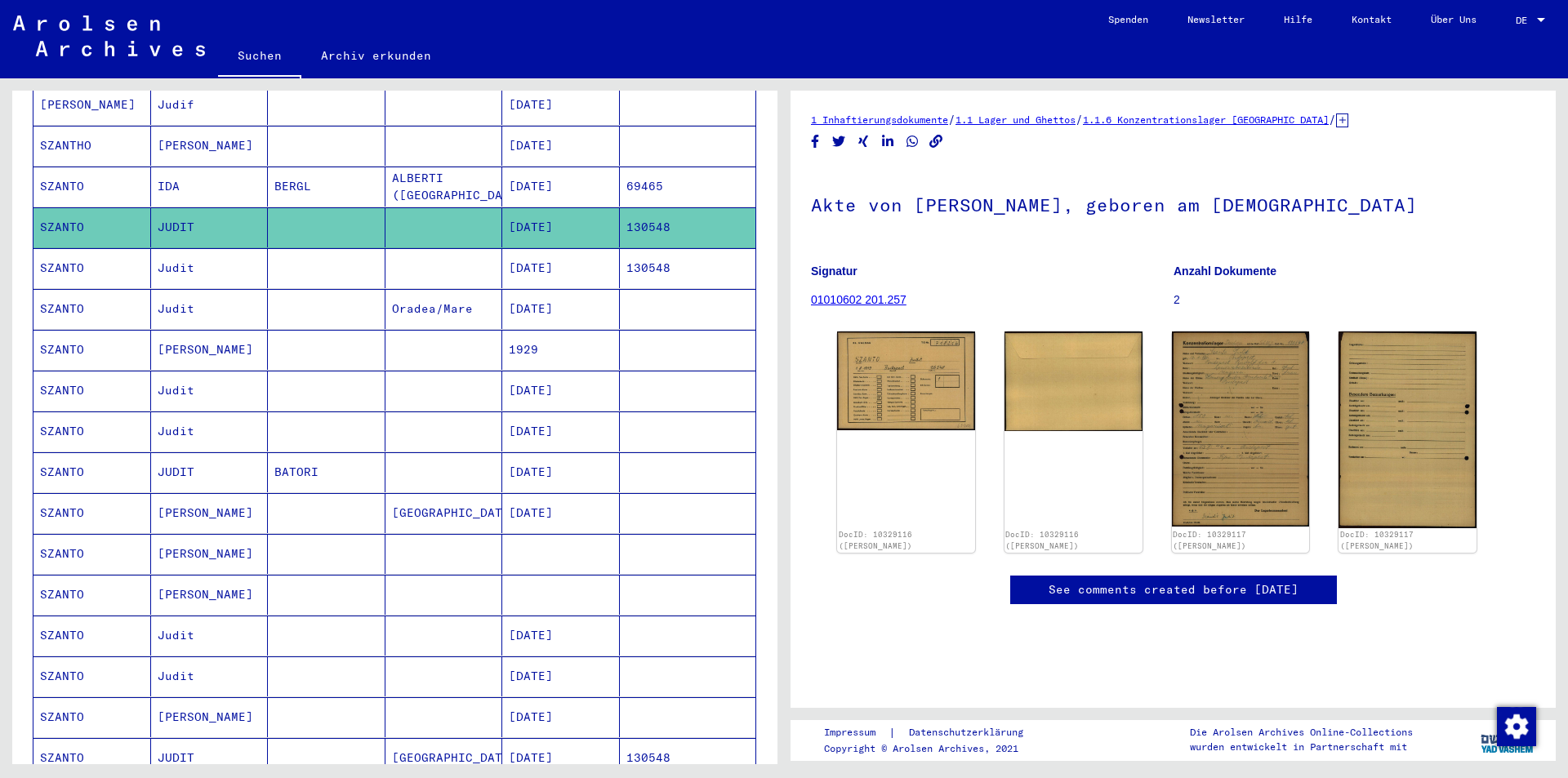 scroll, scrollTop: 427, scrollLeft: 0, axis: vertical 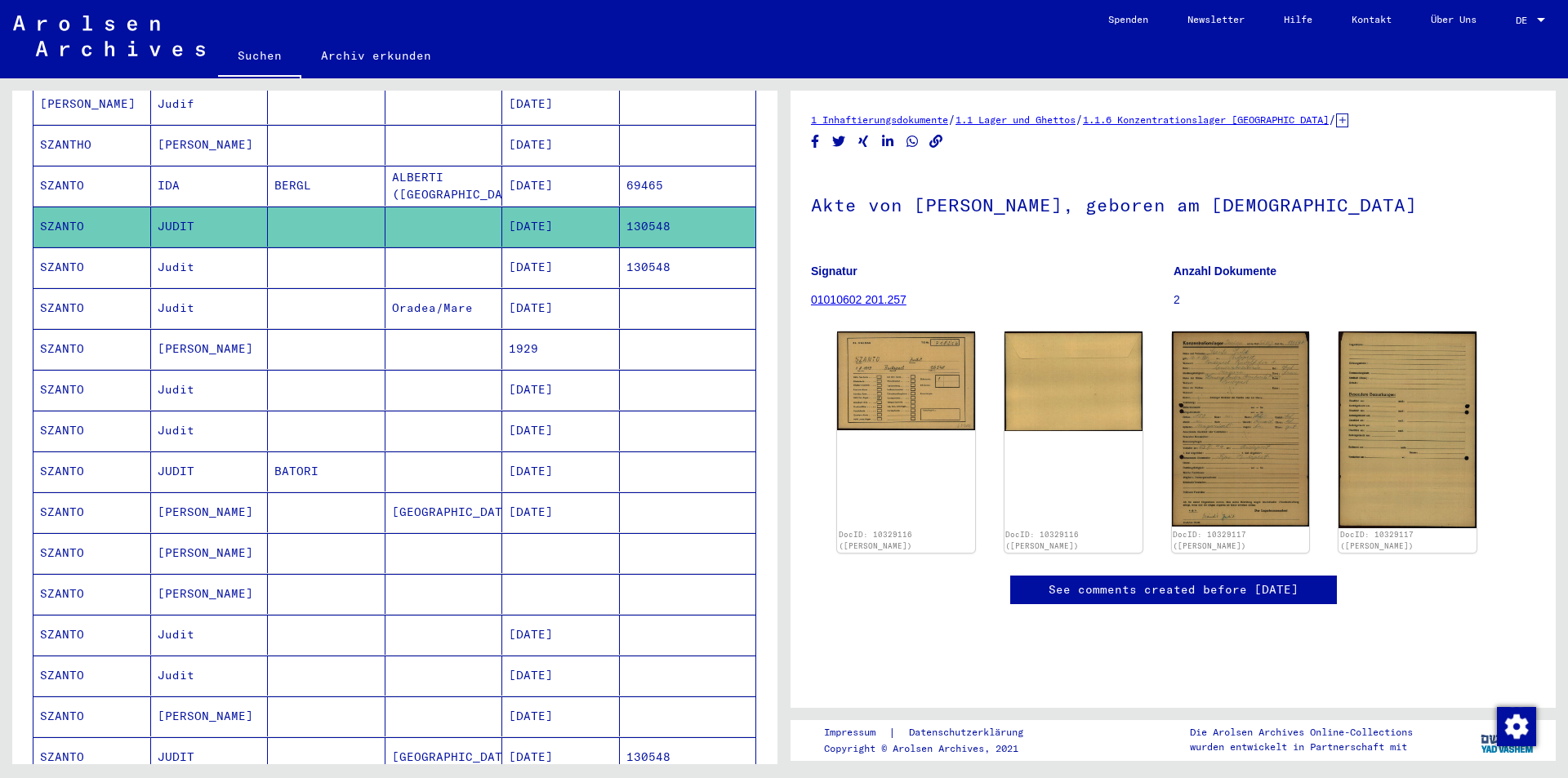 click on "[PERSON_NAME]" at bounding box center [210, 389] 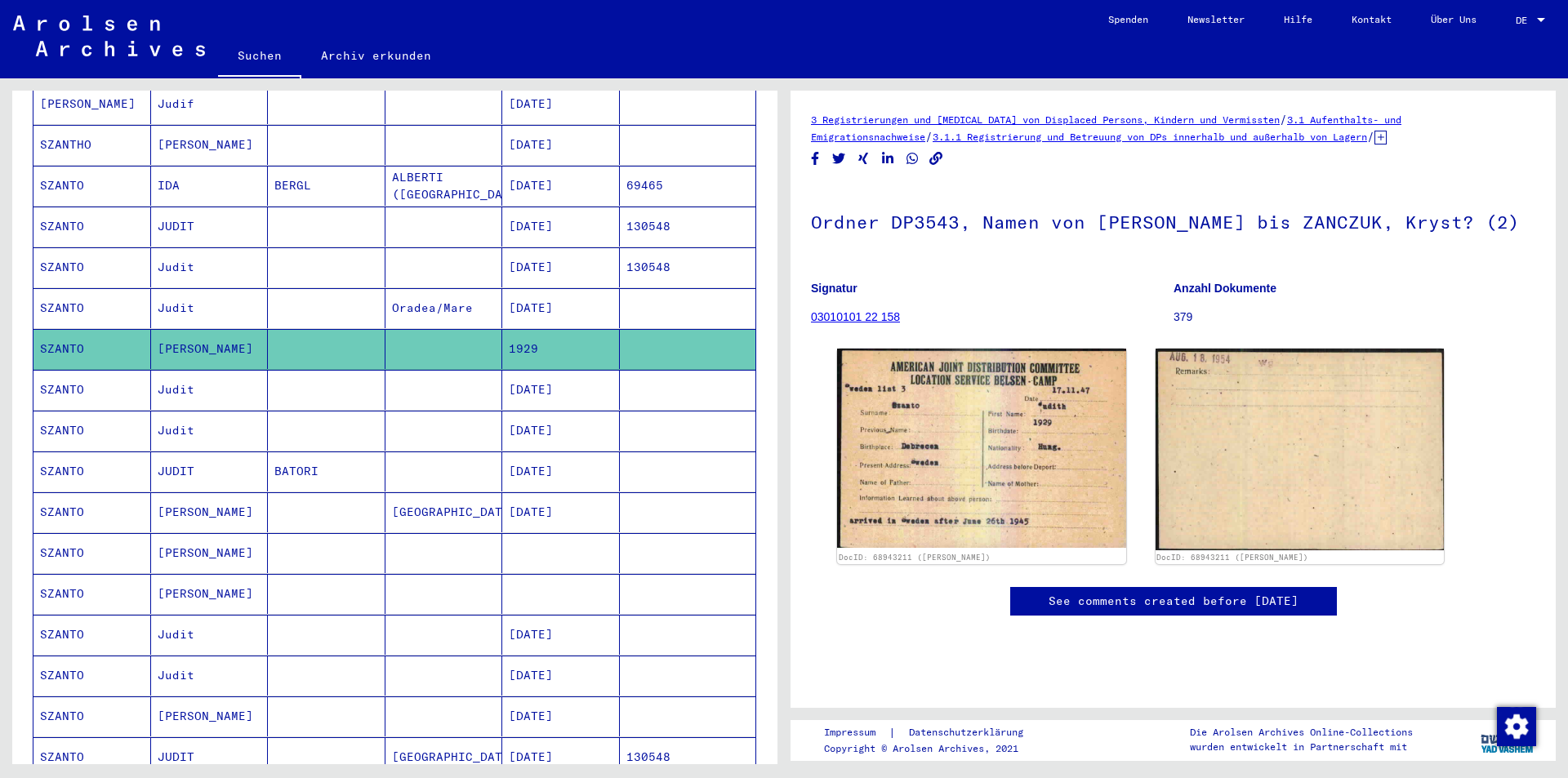 scroll, scrollTop: 0, scrollLeft: 0, axis: both 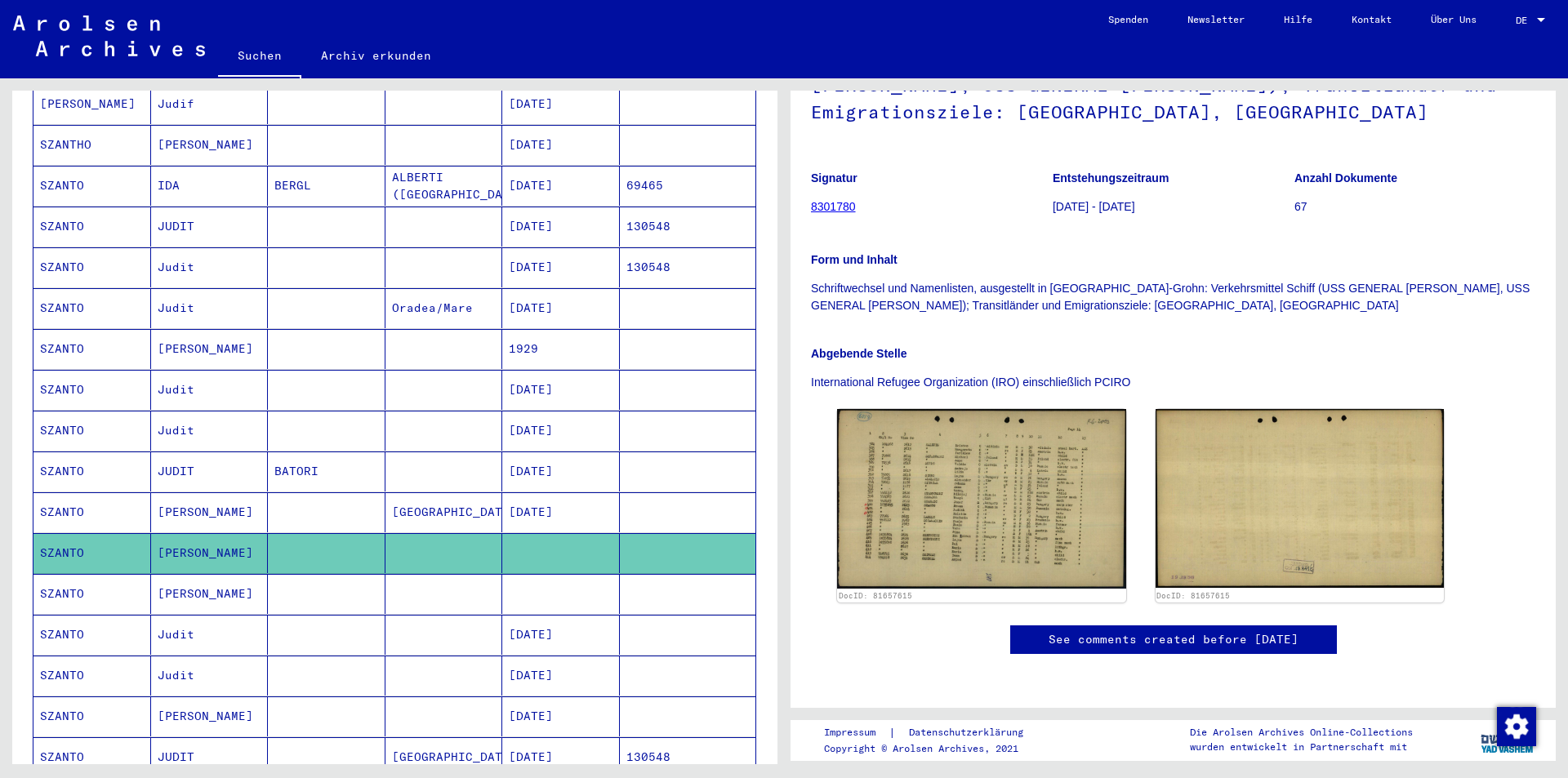 click on "[PERSON_NAME]" at bounding box center [210, 634] 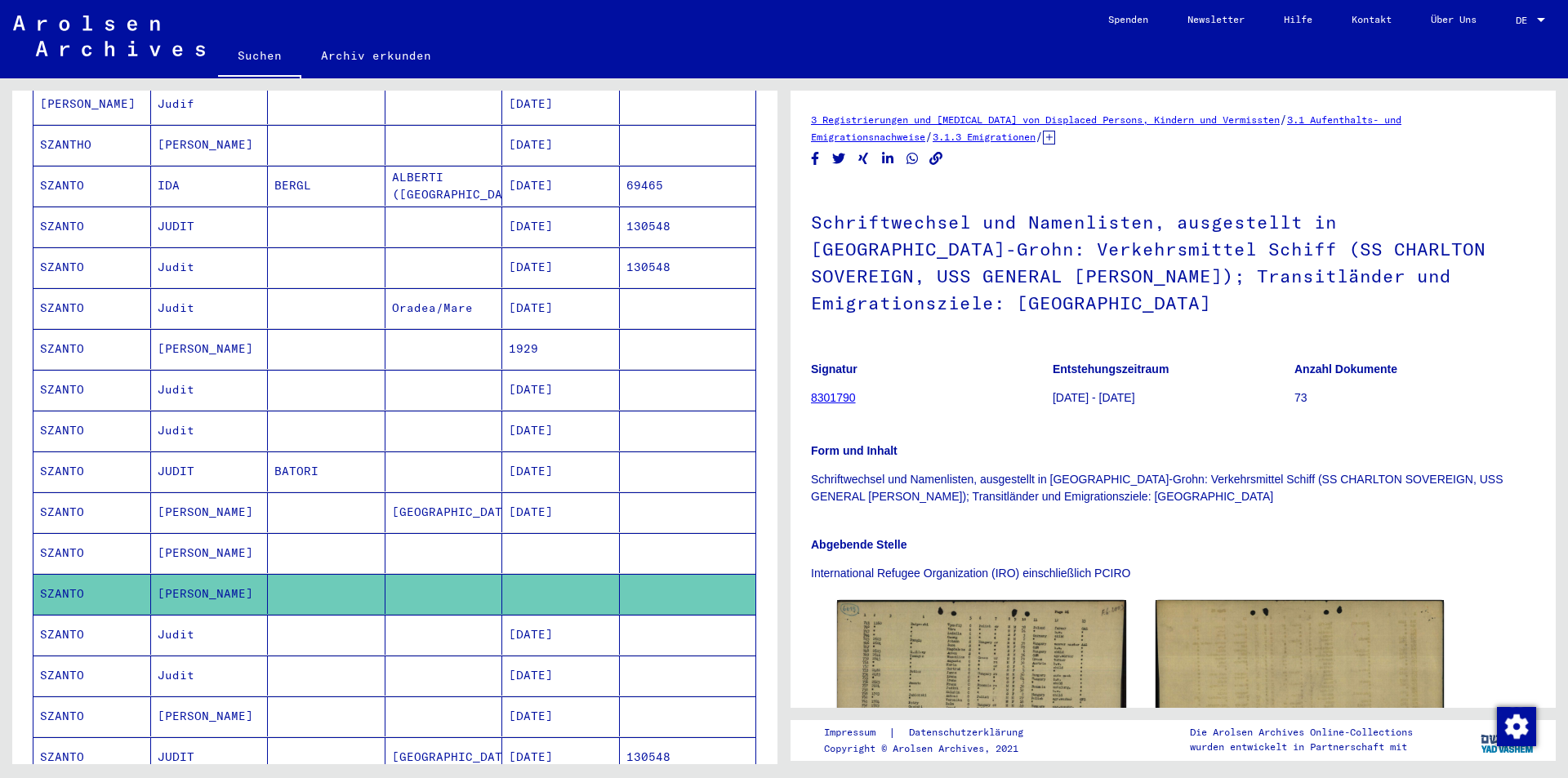 scroll, scrollTop: 0, scrollLeft: 0, axis: both 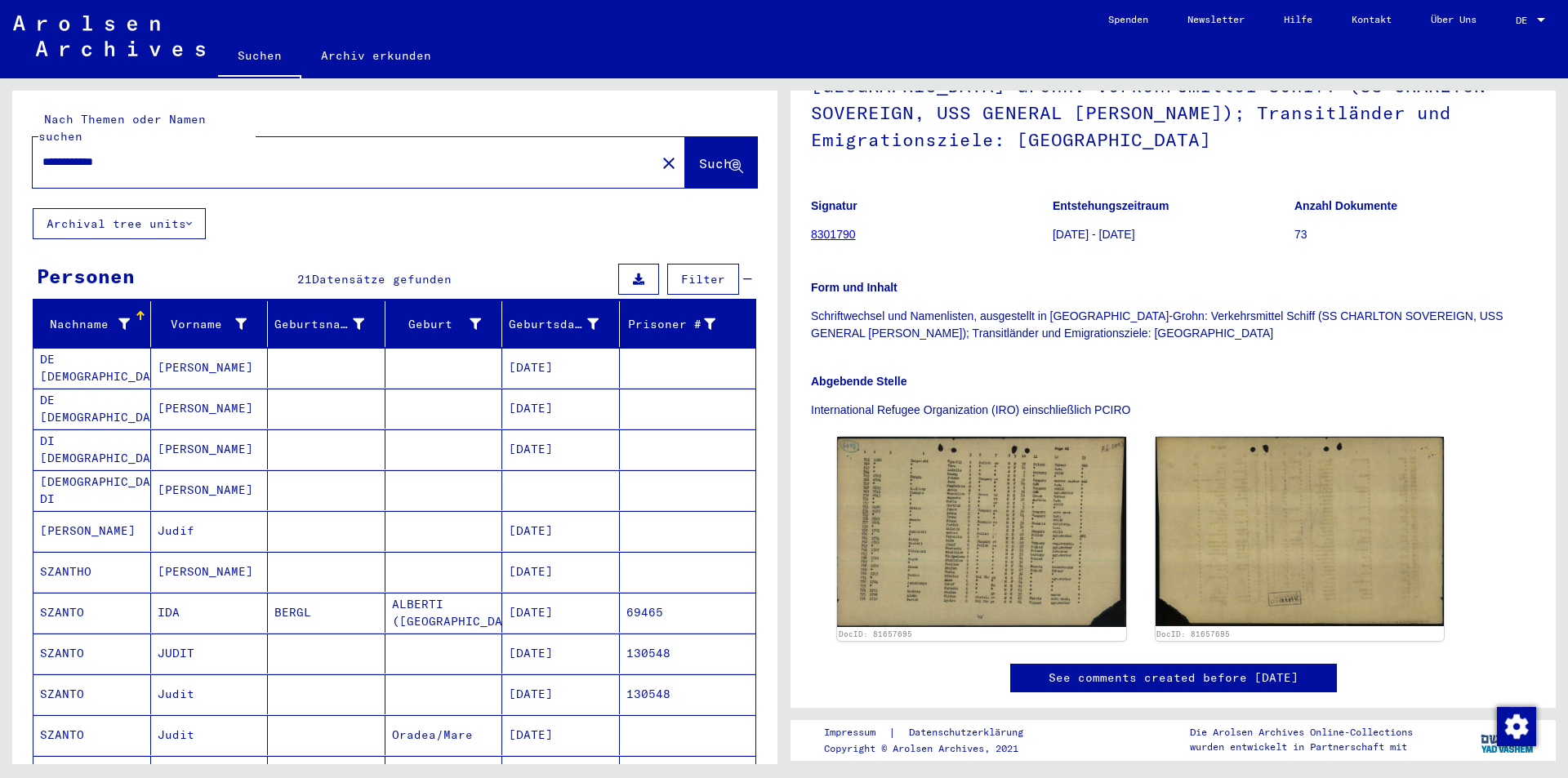 drag, startPoint x: 220, startPoint y: 145, endPoint x: 204, endPoint y: 299, distance: 154.82894 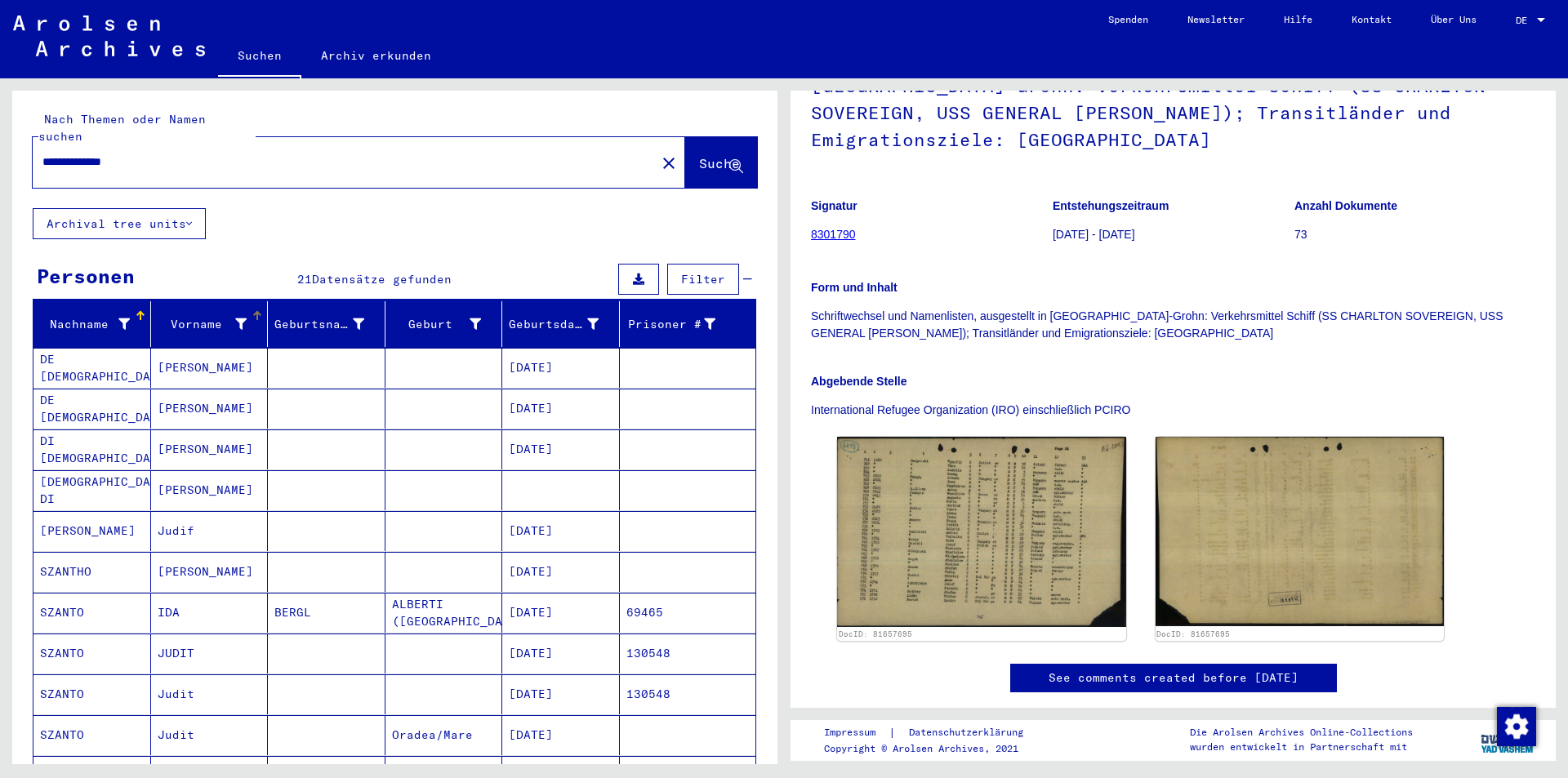 type on "**********" 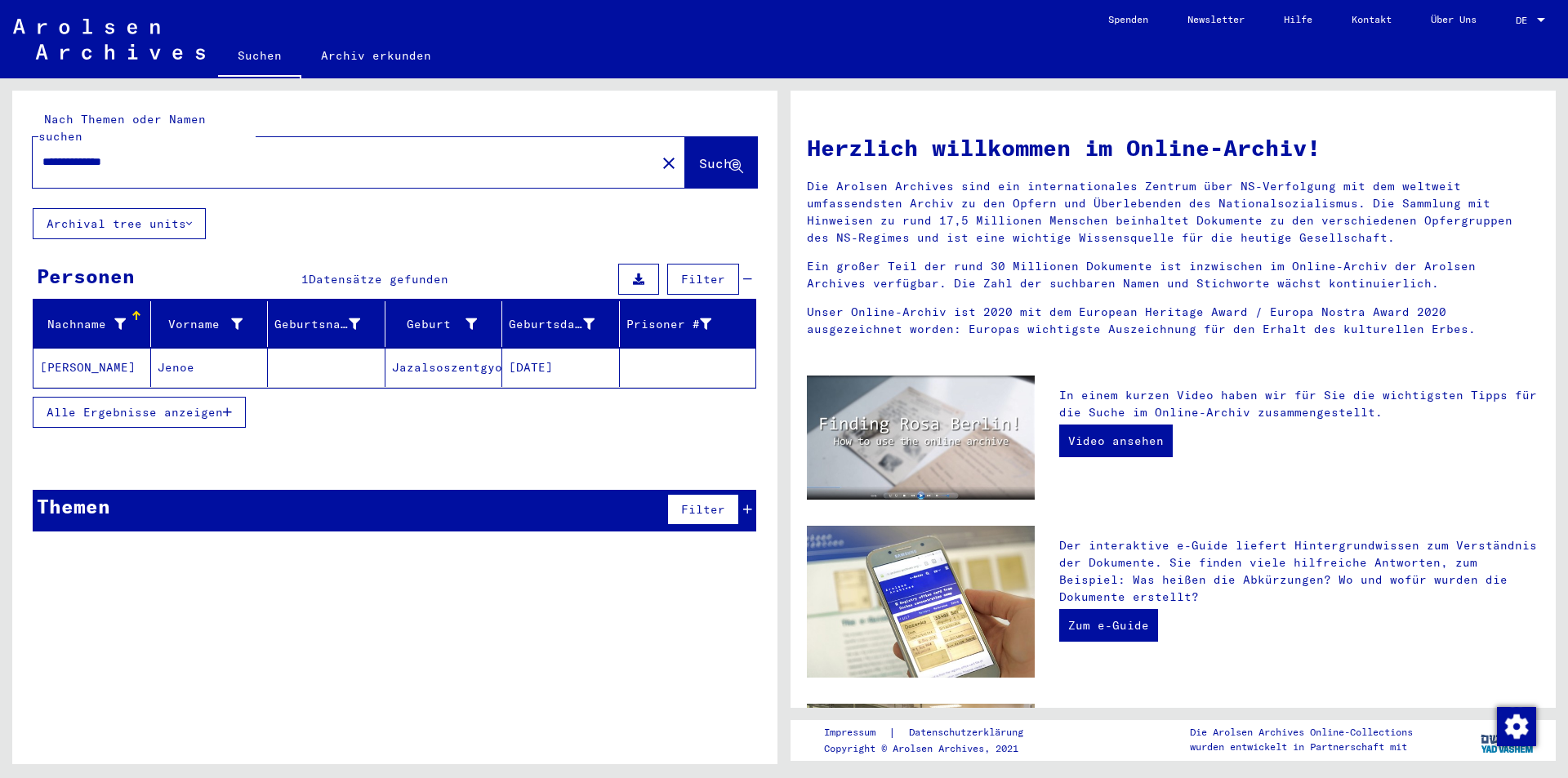 click 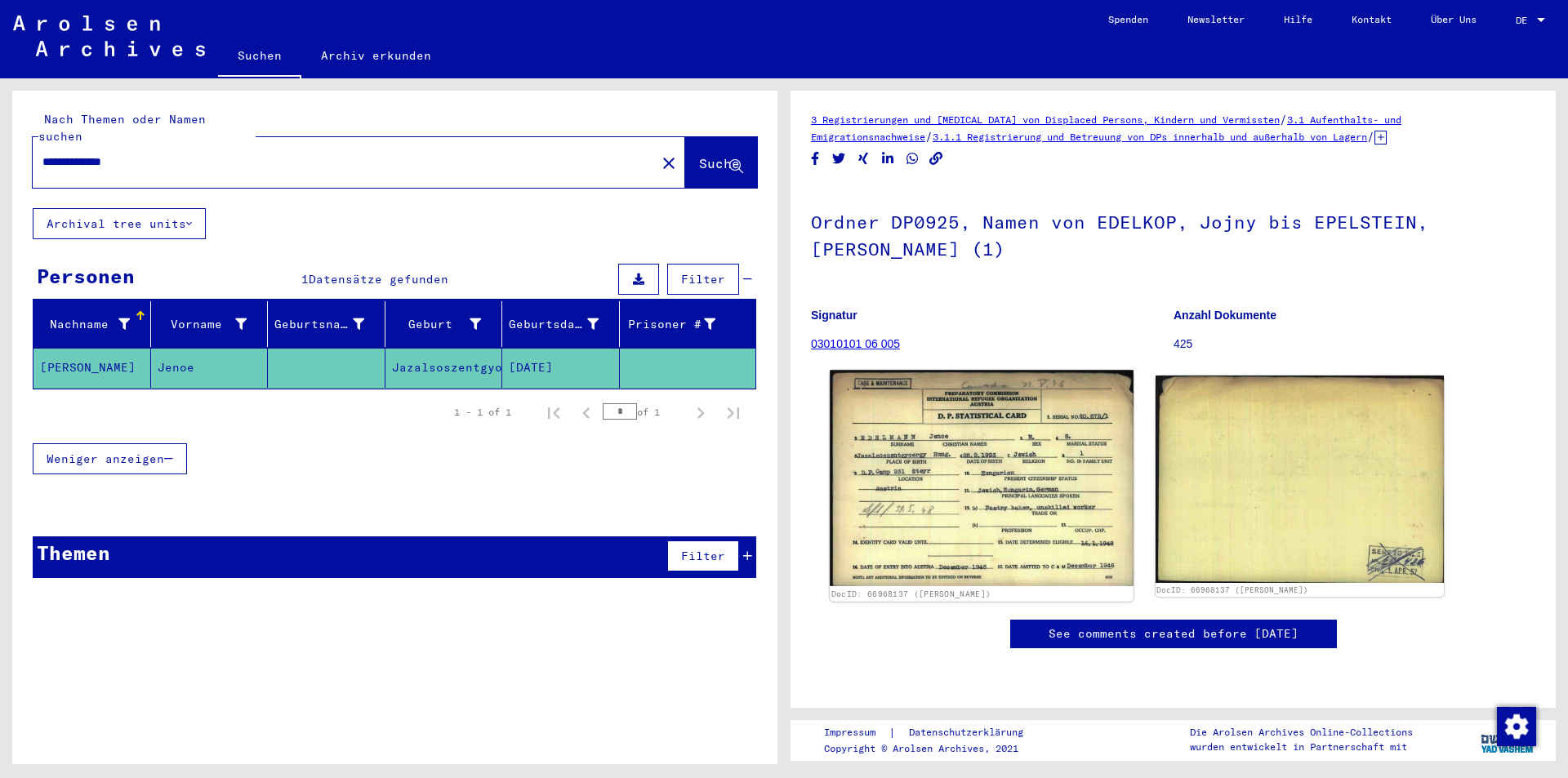 click 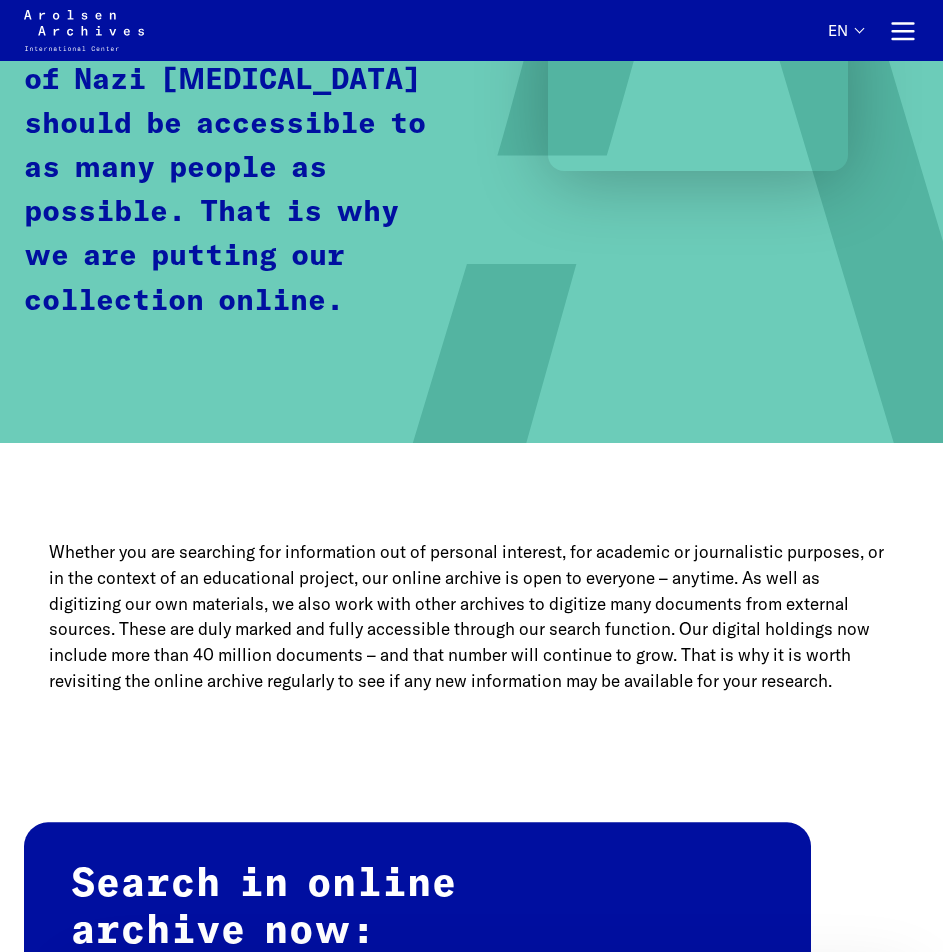 scroll, scrollTop: 365, scrollLeft: 0, axis: vertical 